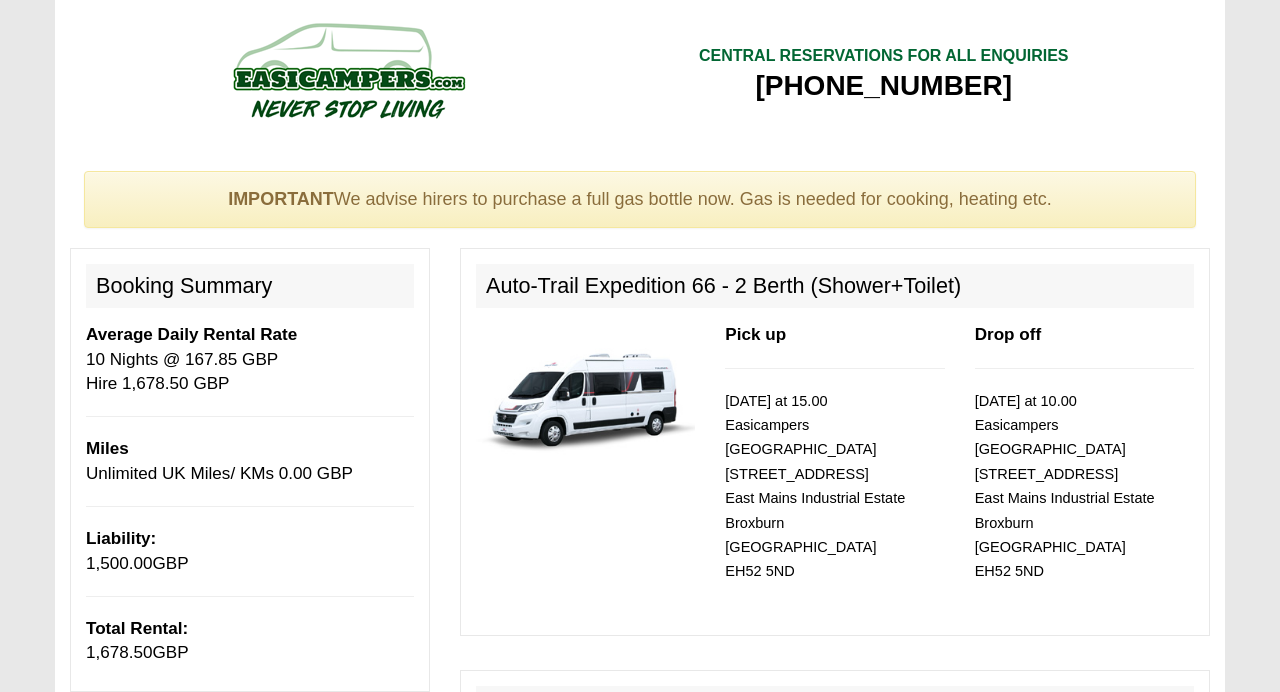 scroll, scrollTop: 0, scrollLeft: 0, axis: both 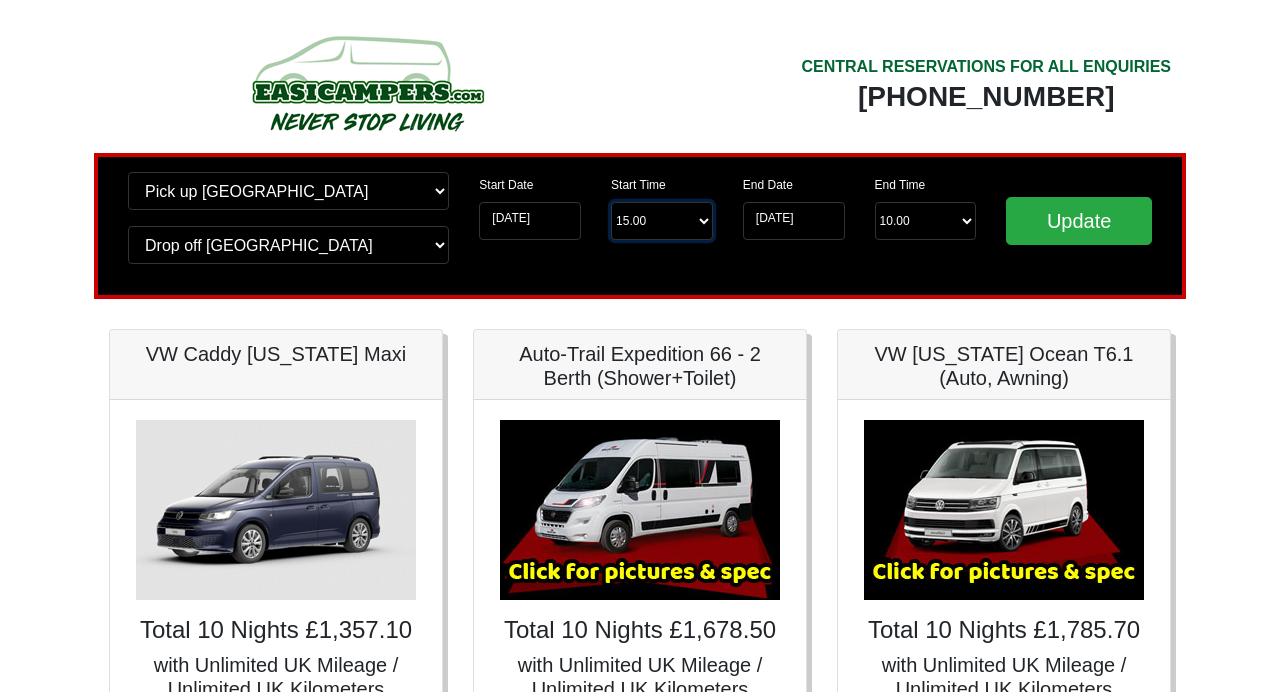 click on "Start Time
15.00
--------
11.00 am (Saturday & Sunday Only)
12.00 pm (Saturday)
13.00 pm
14.00 pm
15.00 pm
16.00 pm
17.00 pm" at bounding box center [662, 221] 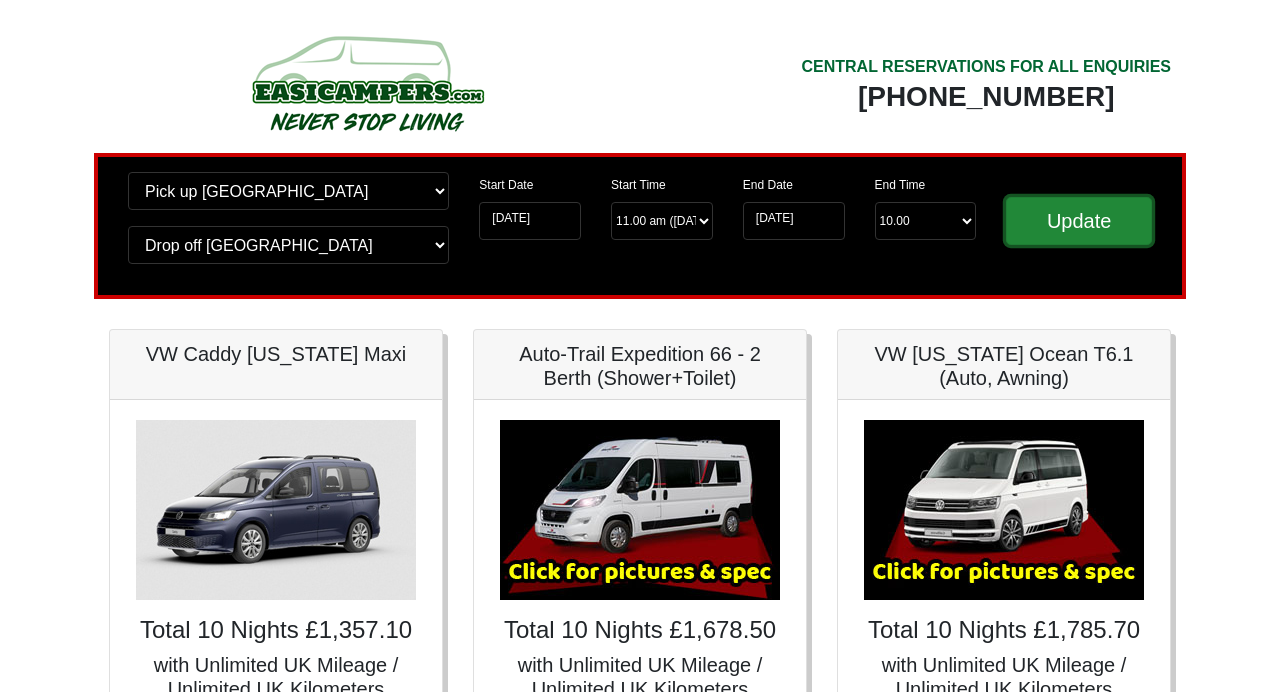 click on "Update" at bounding box center [1079, 221] 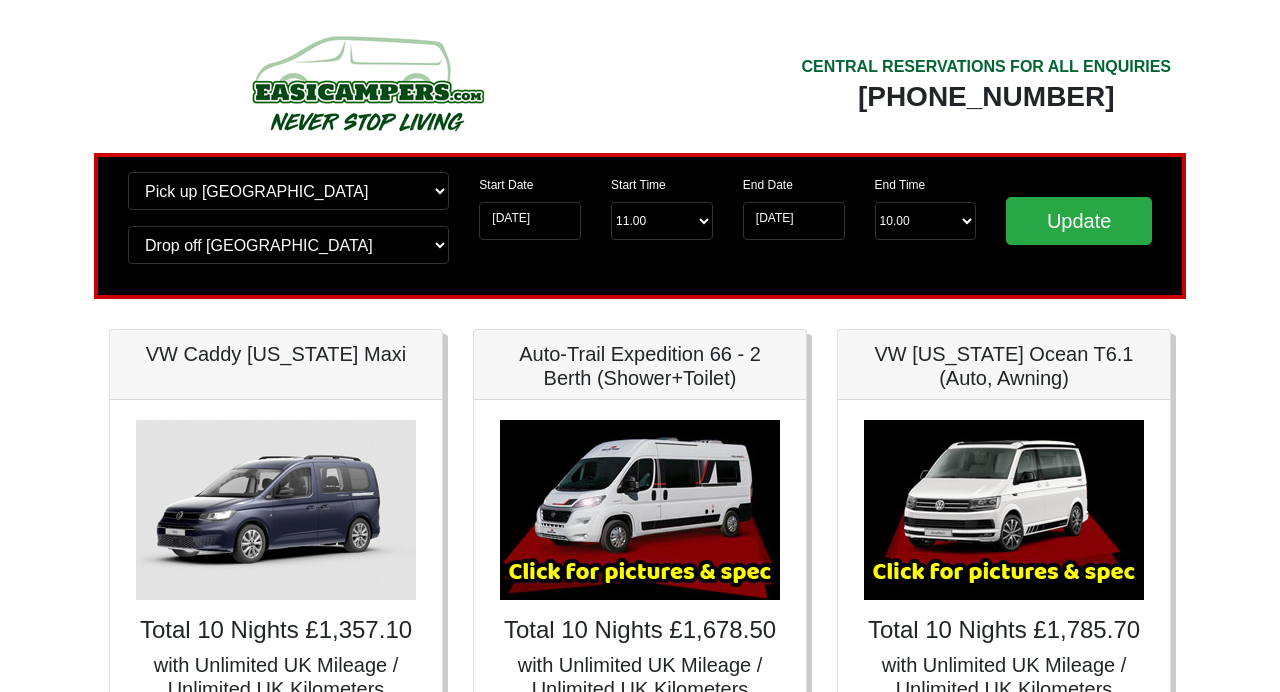 scroll, scrollTop: 0, scrollLeft: 0, axis: both 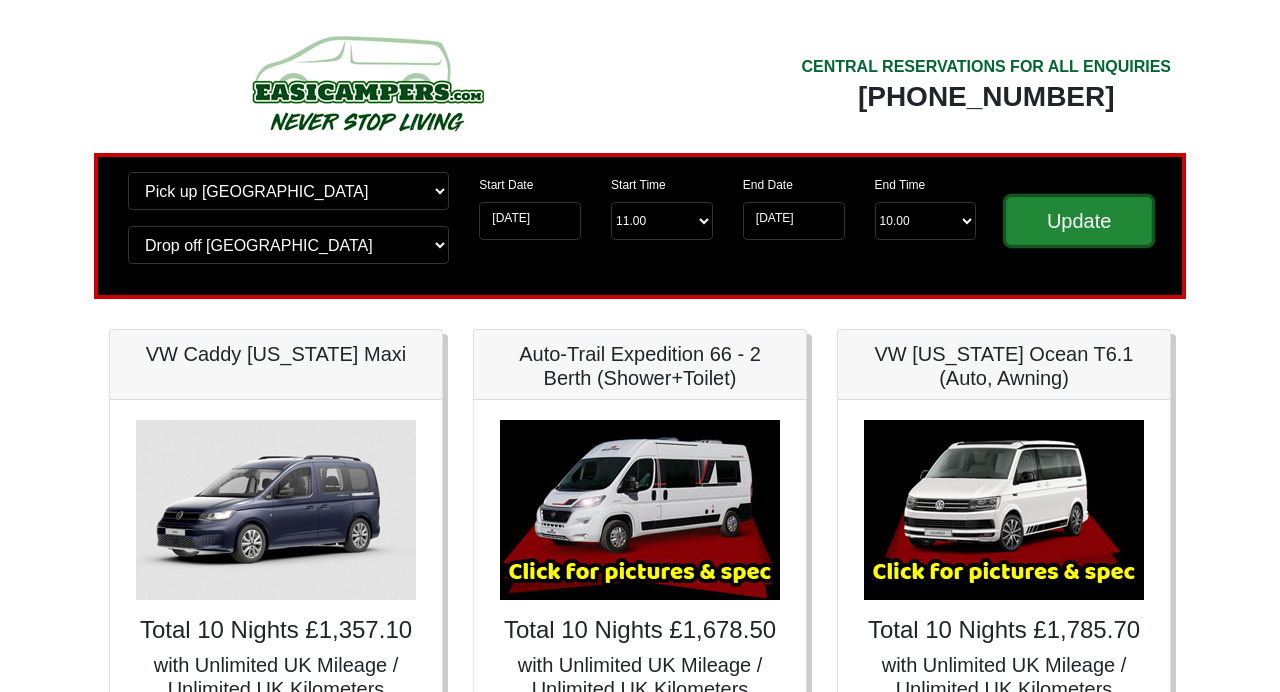 click on "Update" at bounding box center (1079, 221) 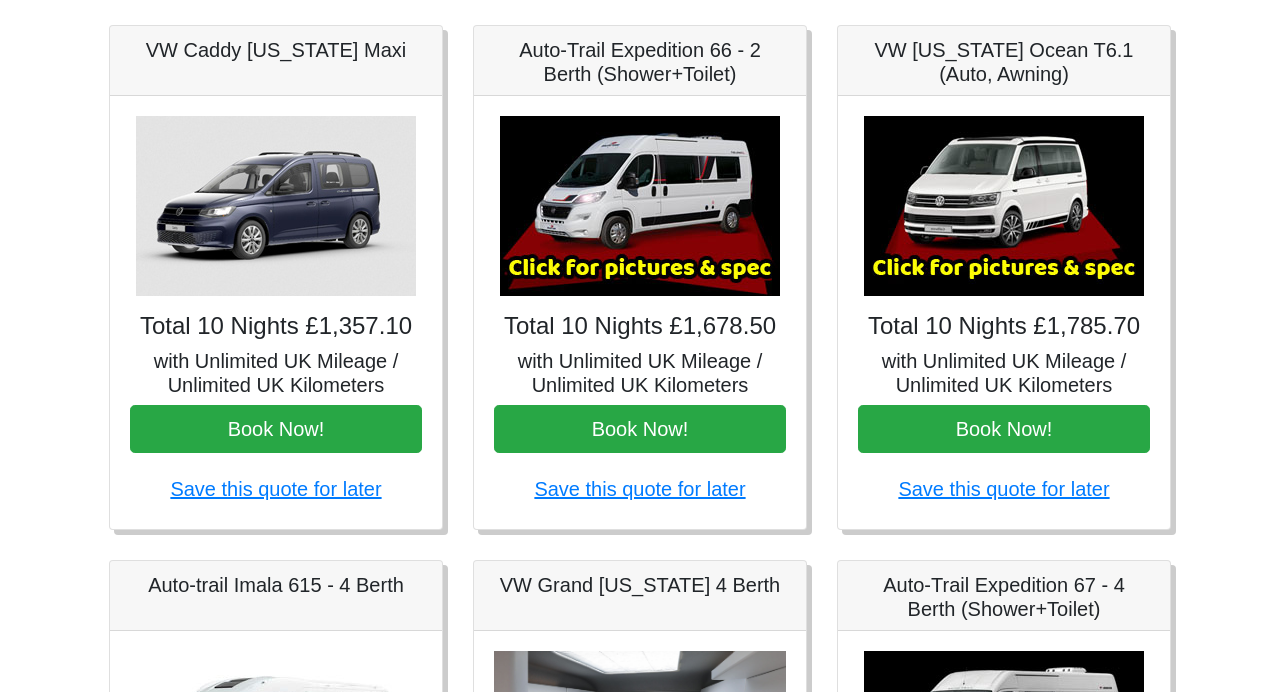scroll, scrollTop: 294, scrollLeft: 0, axis: vertical 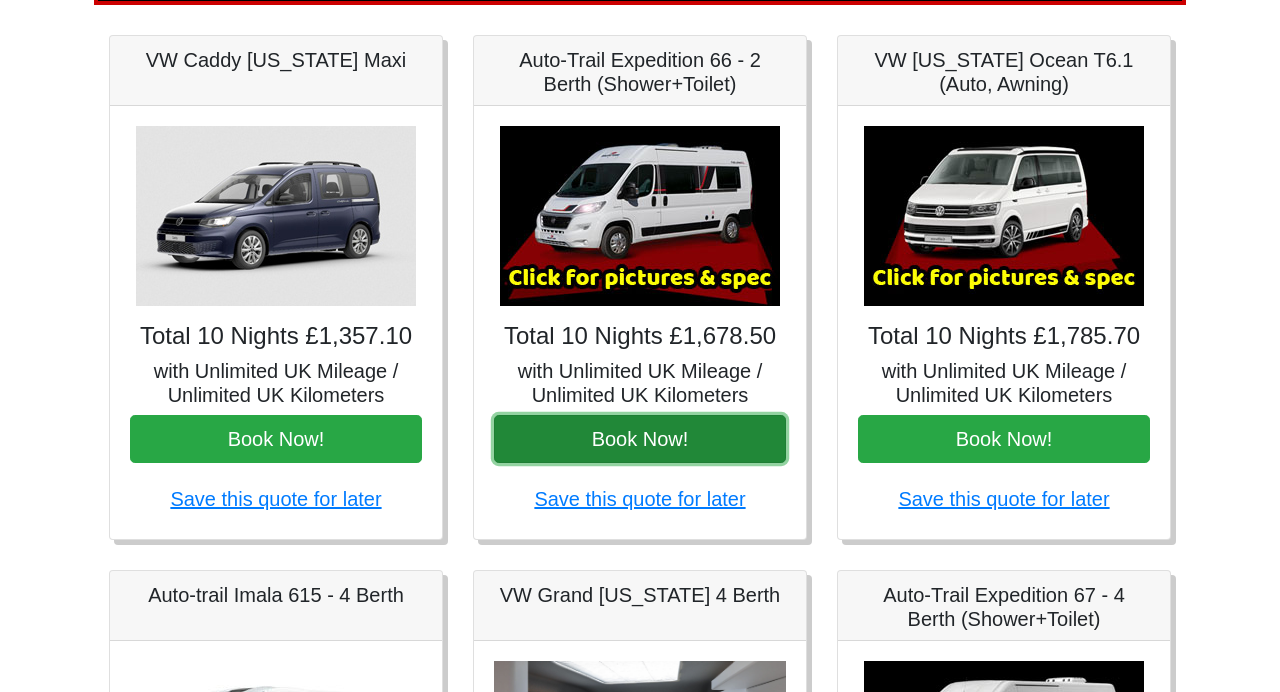 click on "Book Now!" at bounding box center [640, 439] 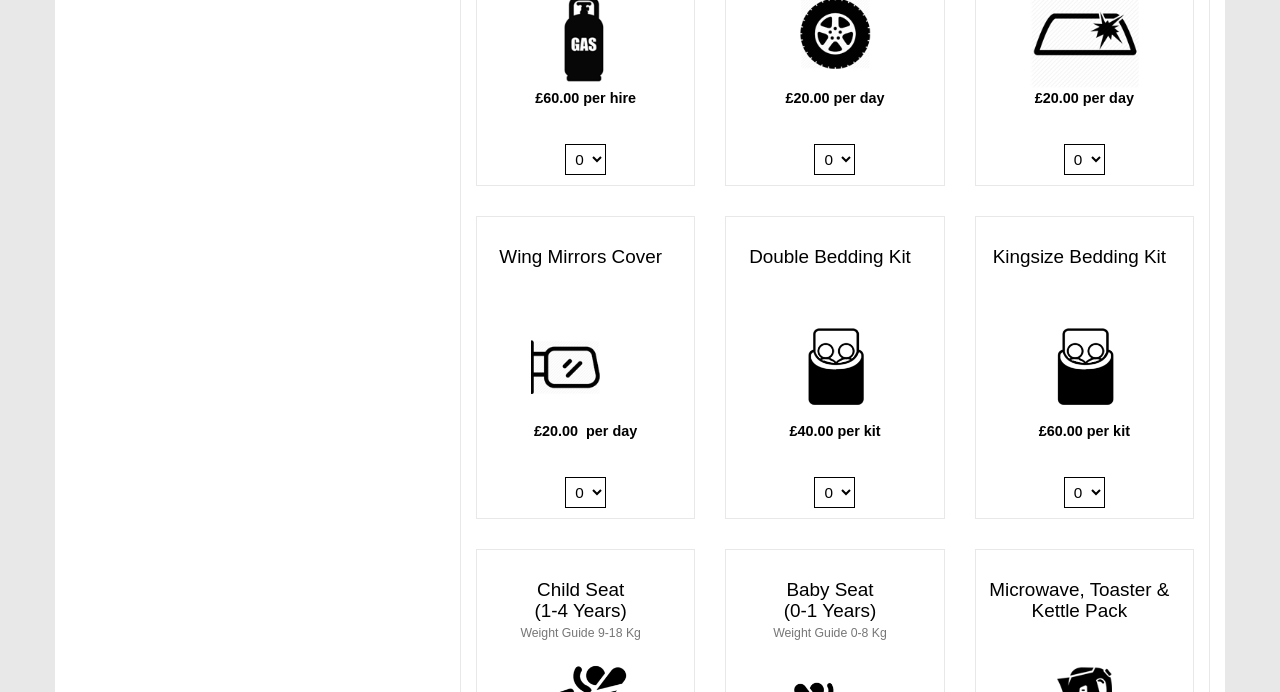 scroll, scrollTop: 1599, scrollLeft: 0, axis: vertical 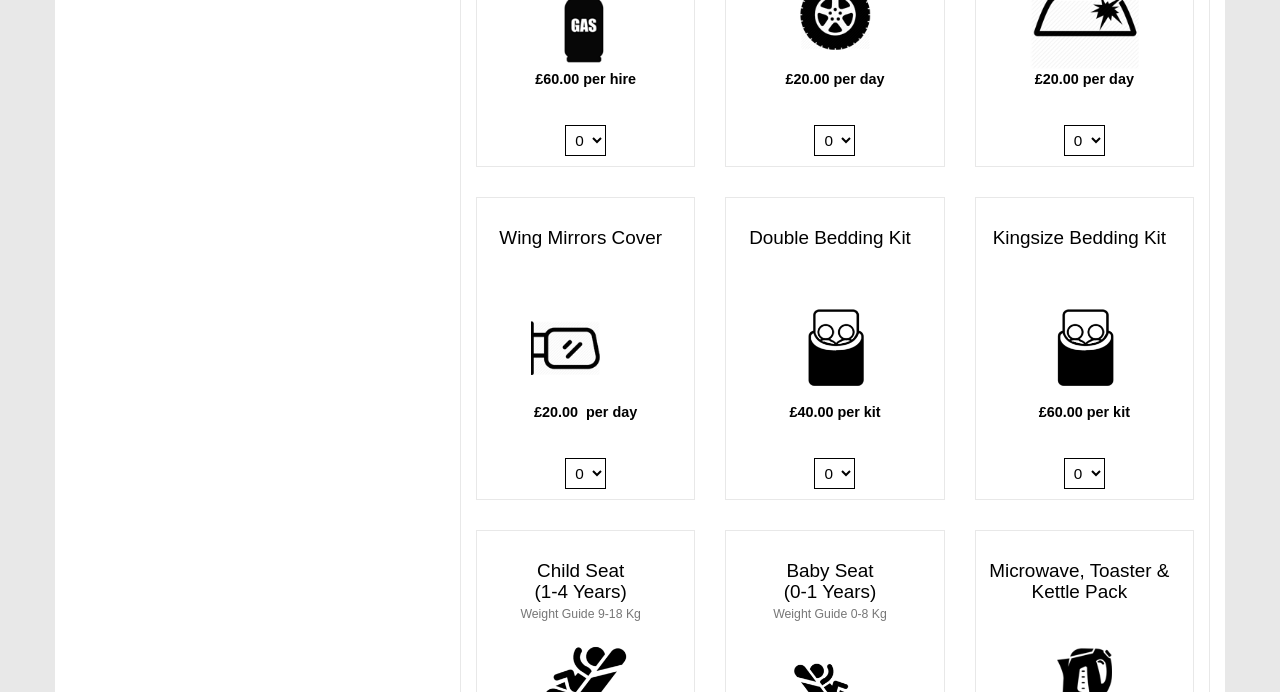click on "0
1
2
3
4" at bounding box center [834, 473] 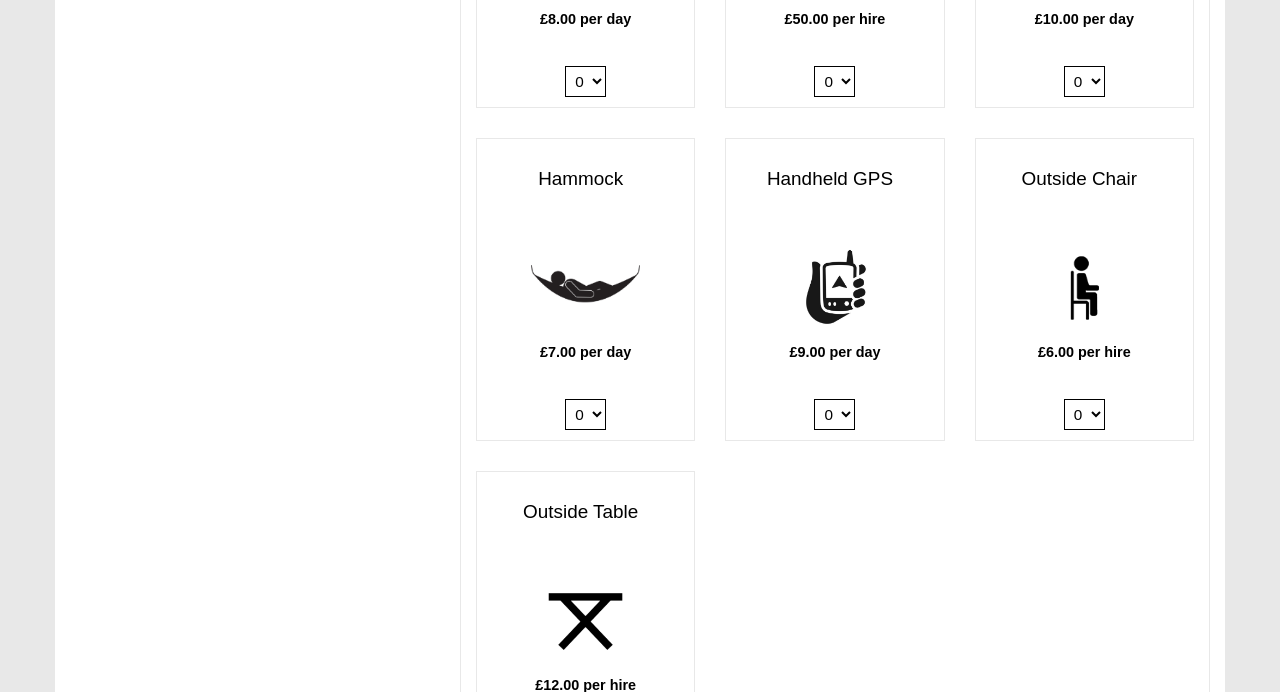 scroll, scrollTop: 2660, scrollLeft: 0, axis: vertical 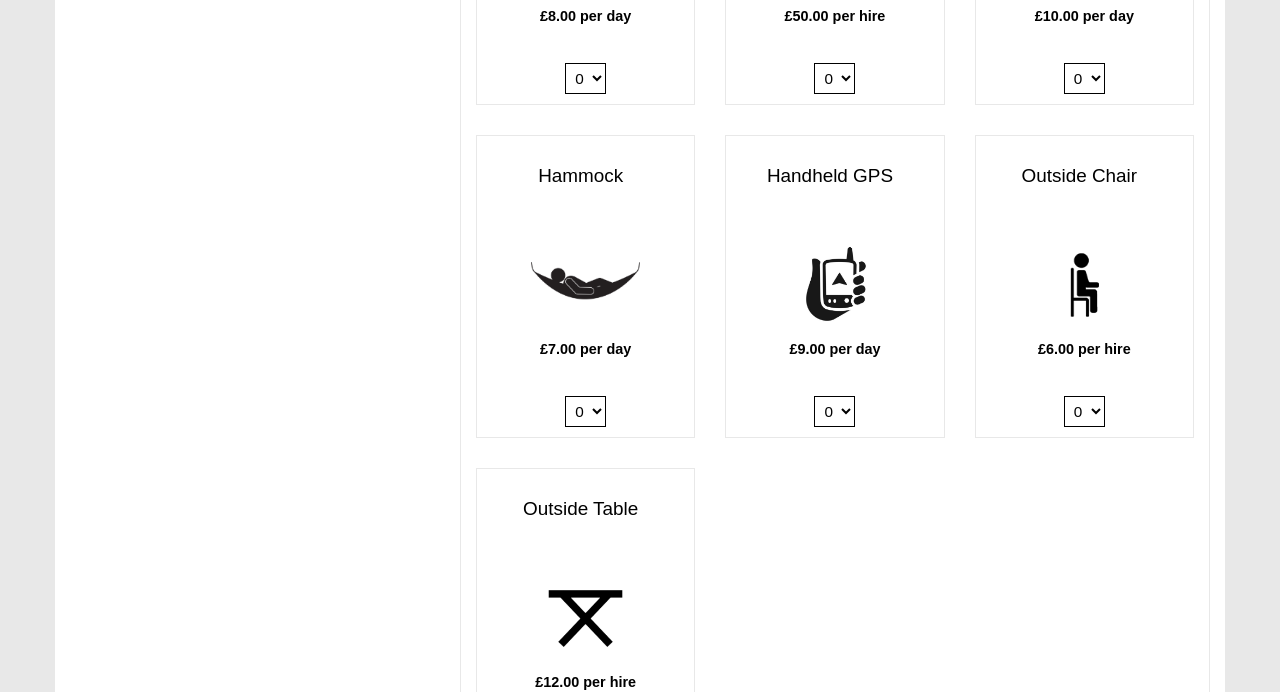 click on "0
1
2
3
4
5
6" at bounding box center [1084, 411] 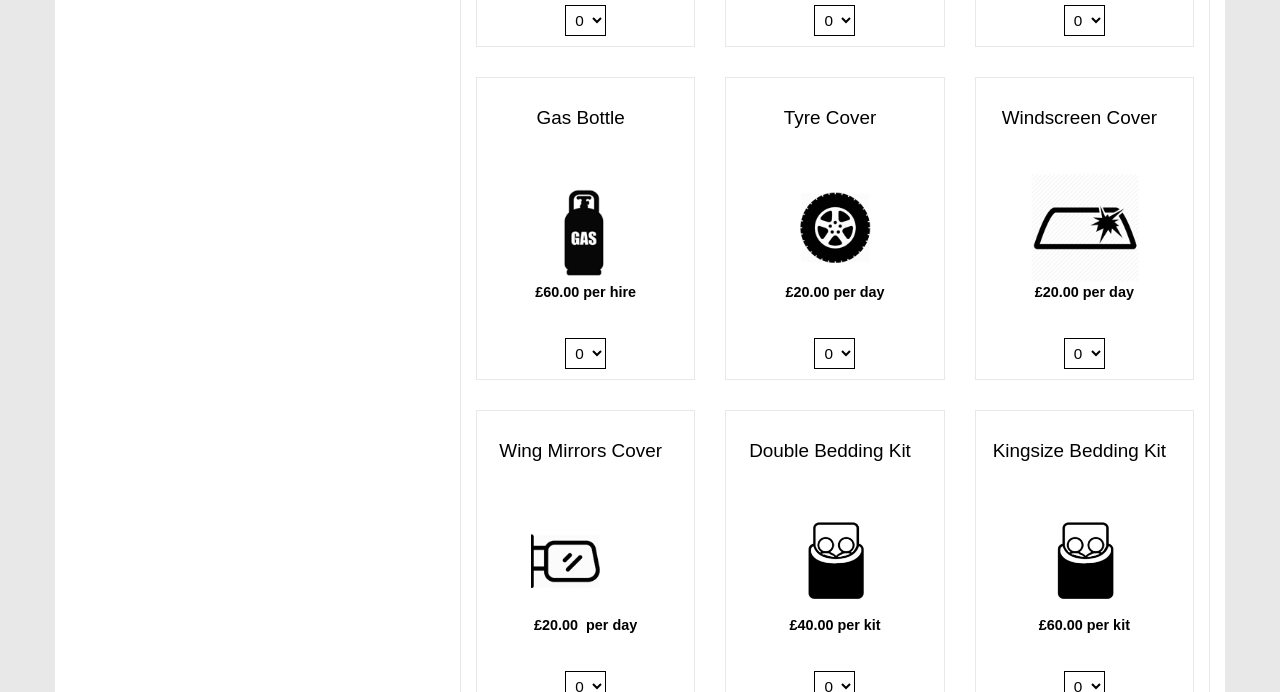 scroll, scrollTop: 1405, scrollLeft: 0, axis: vertical 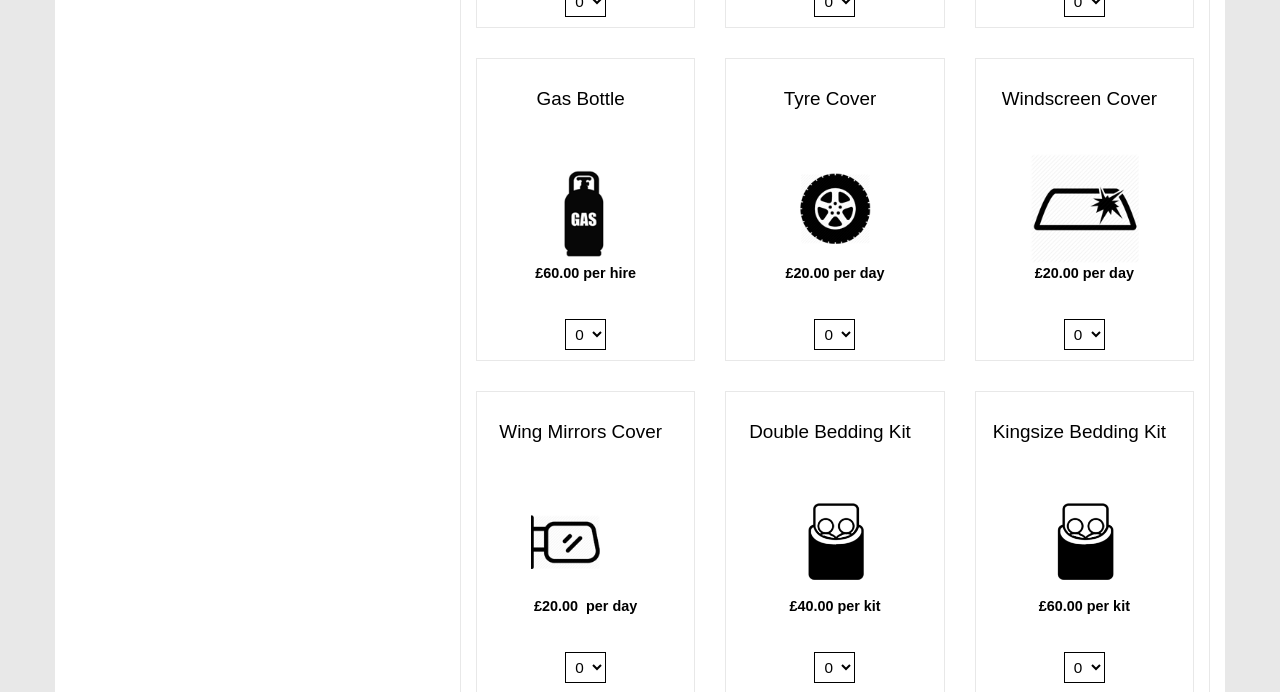 click on "0
1" at bounding box center [585, 334] 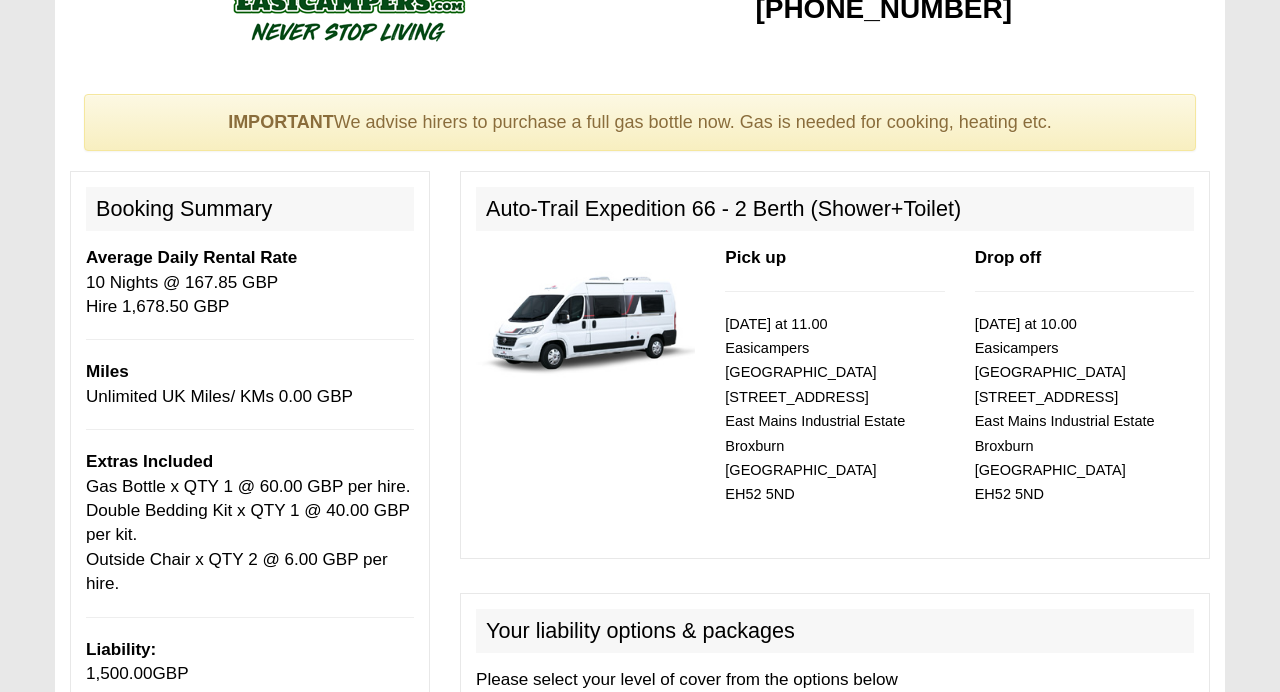 scroll, scrollTop: 0, scrollLeft: 0, axis: both 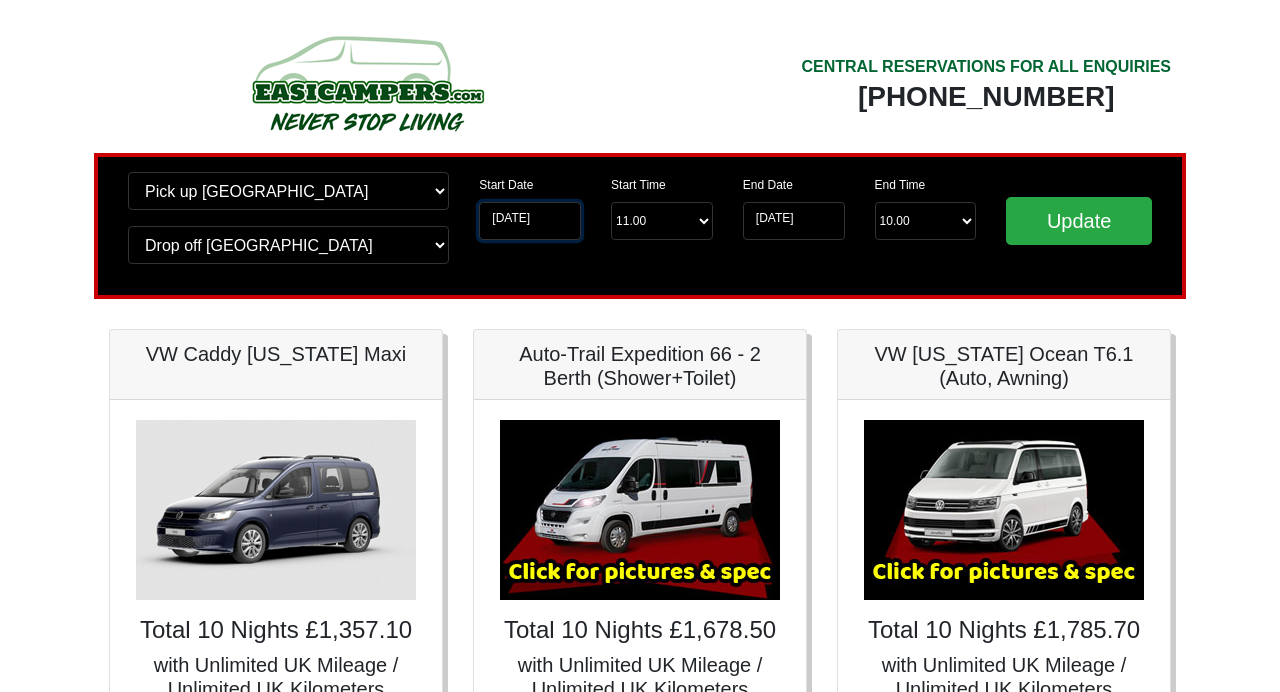 click on "[DATE]" at bounding box center [530, 221] 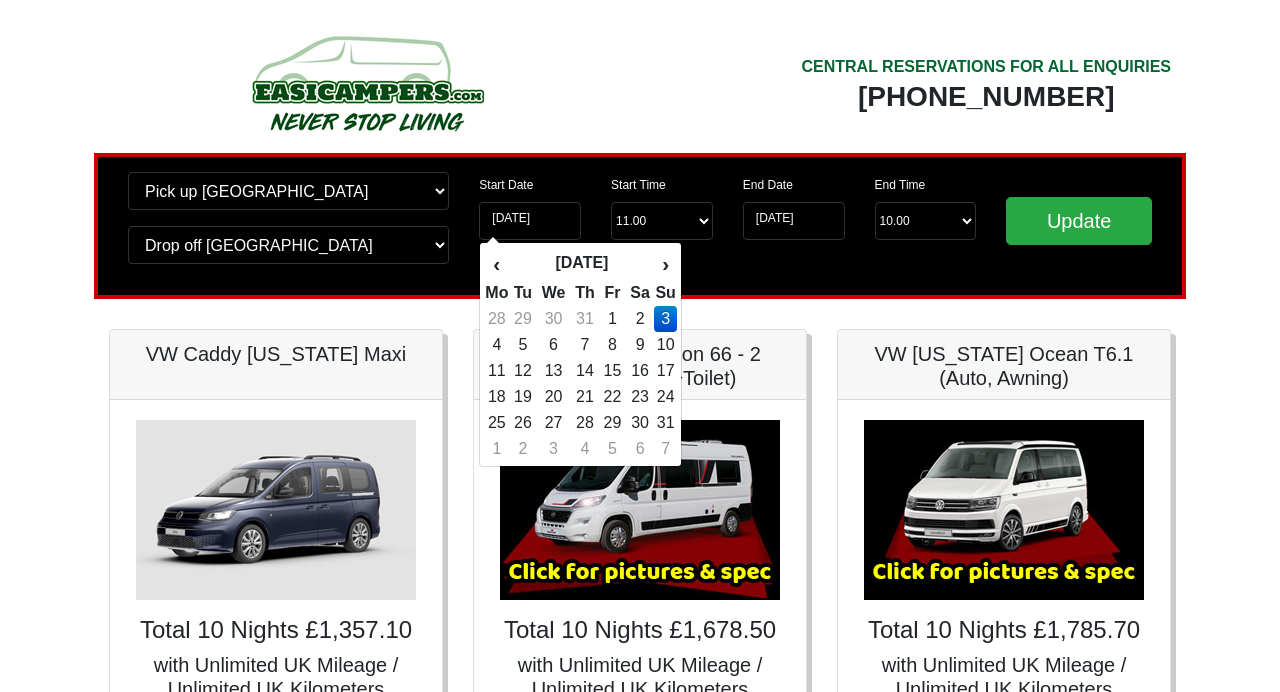 click on "CENTRAL RESERVATIONS FOR ALL ENQUIRIES
[PHONE_NUMBER]" at bounding box center [913, 90] 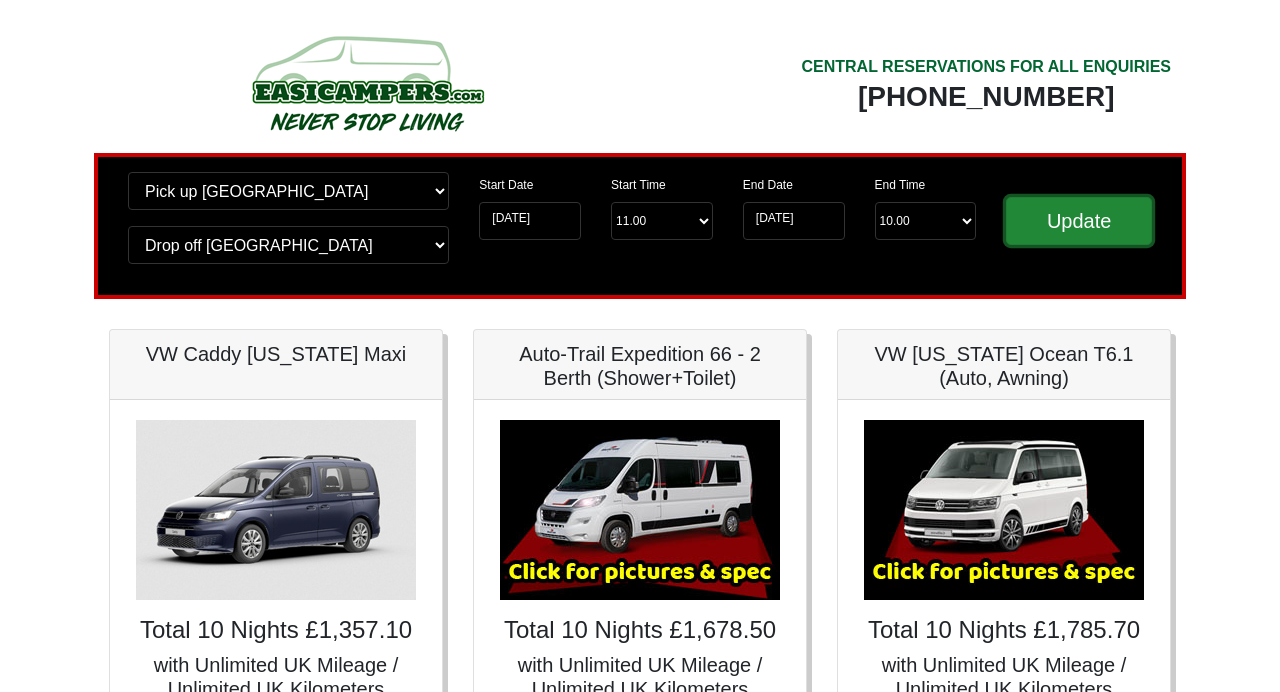 click on "Update" at bounding box center (1079, 221) 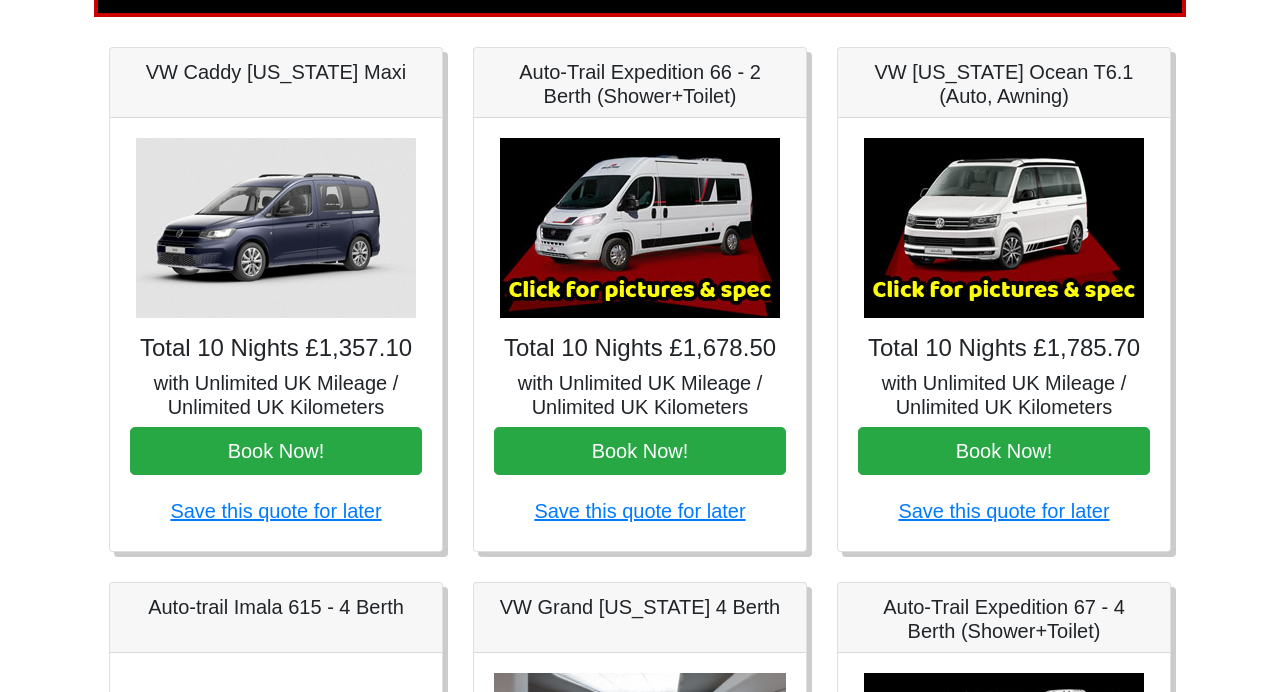 scroll, scrollTop: 280, scrollLeft: 0, axis: vertical 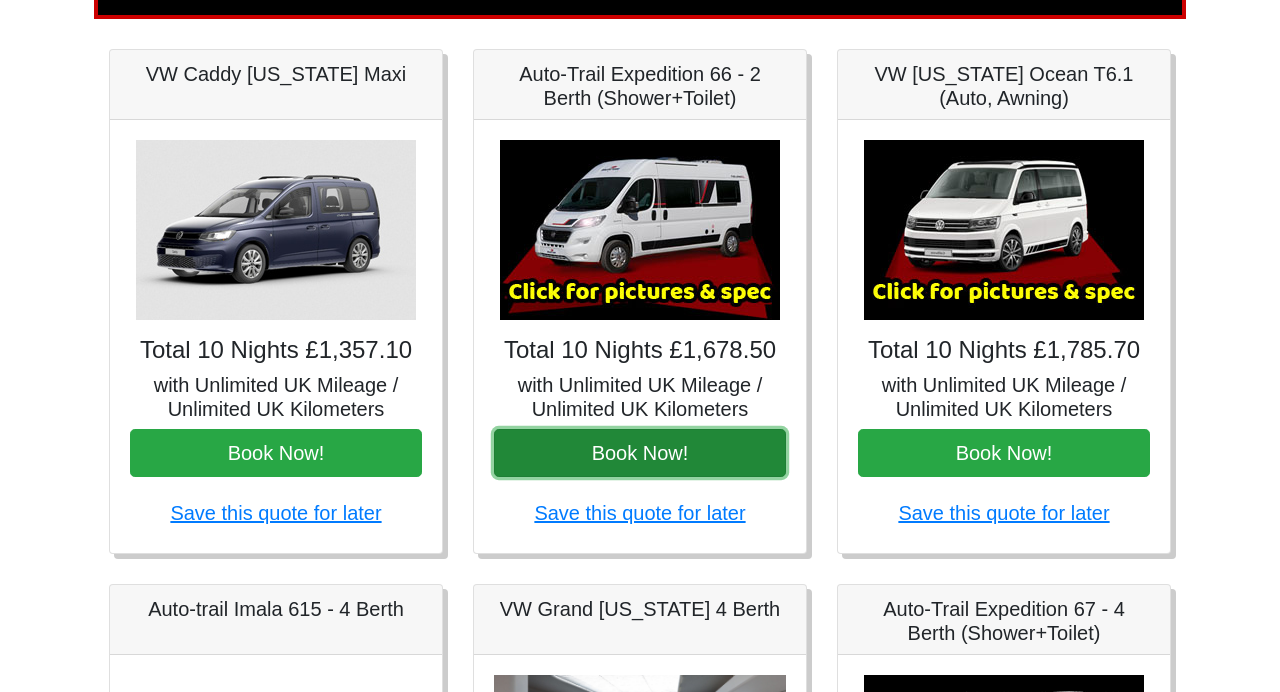 click on "Book Now!" at bounding box center [640, 453] 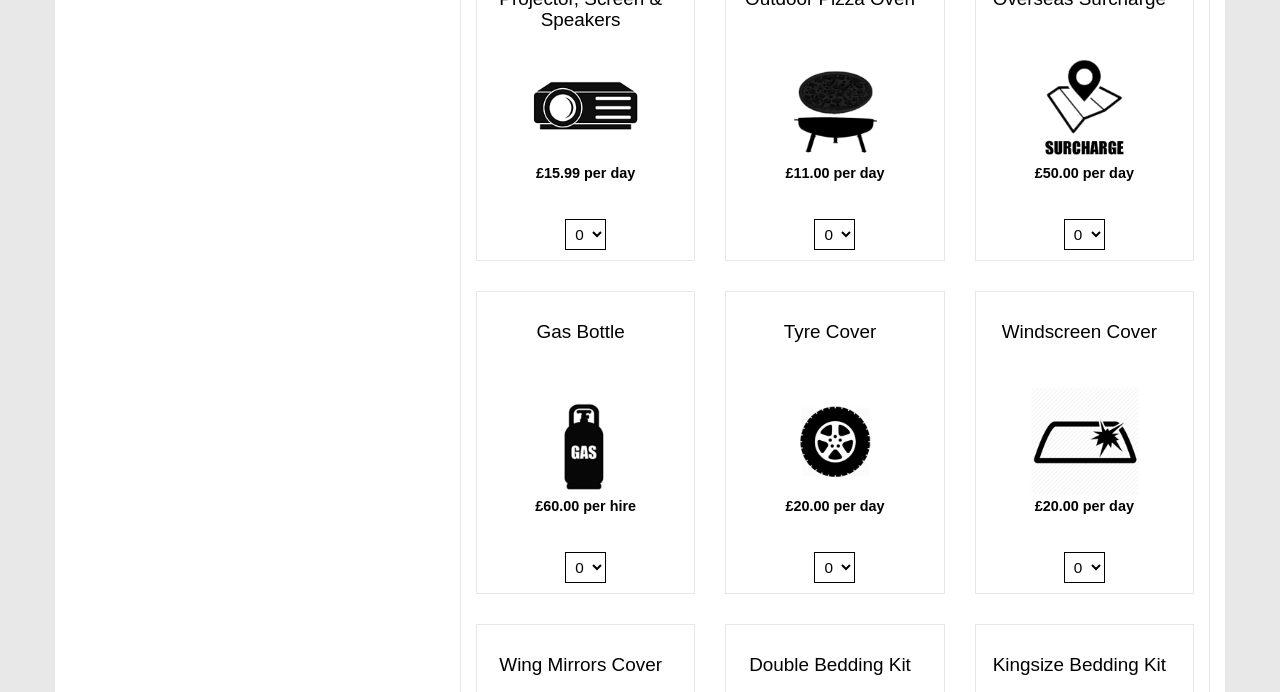 scroll, scrollTop: 1213, scrollLeft: 0, axis: vertical 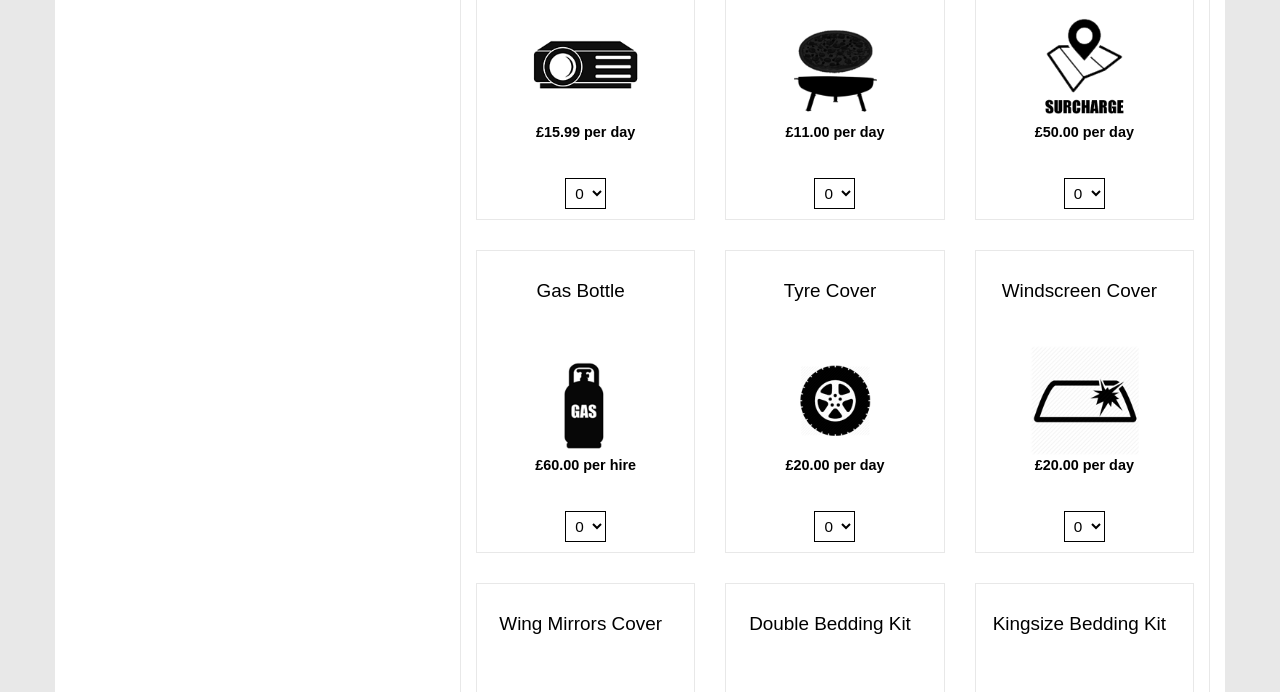 click on "0
1" at bounding box center [585, 526] 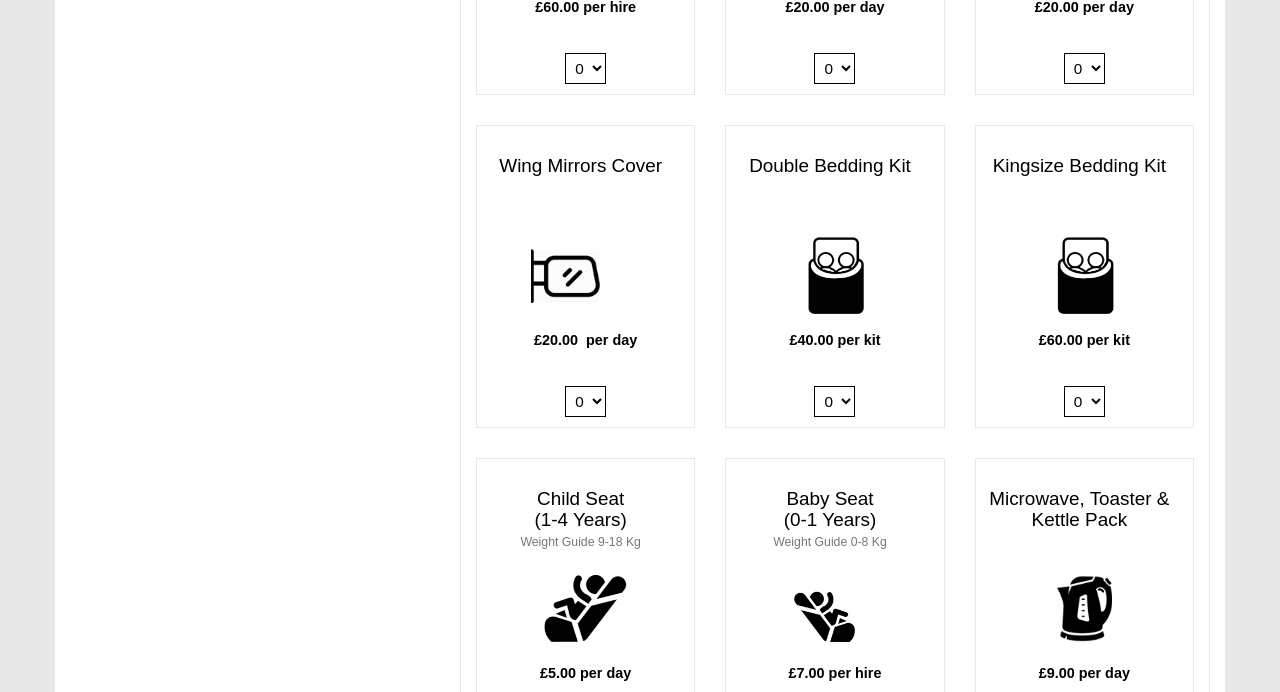 scroll, scrollTop: 1674, scrollLeft: 0, axis: vertical 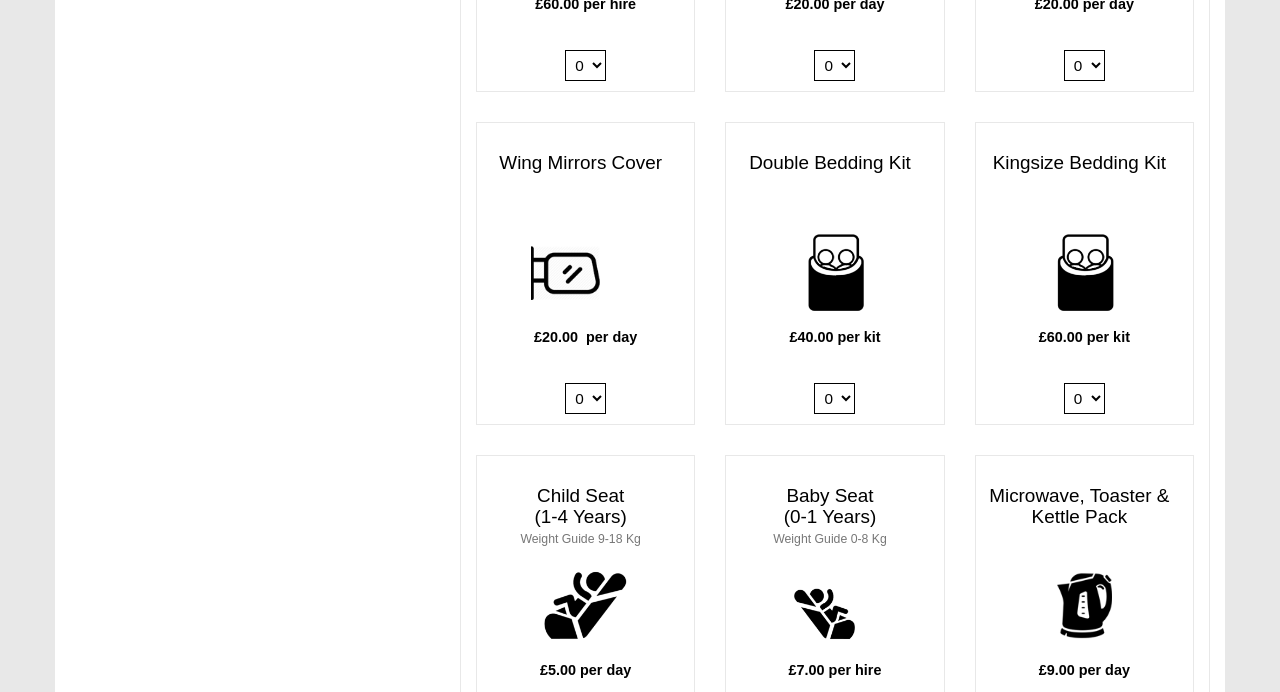 click on "0
1
2
3
4" at bounding box center (834, 398) 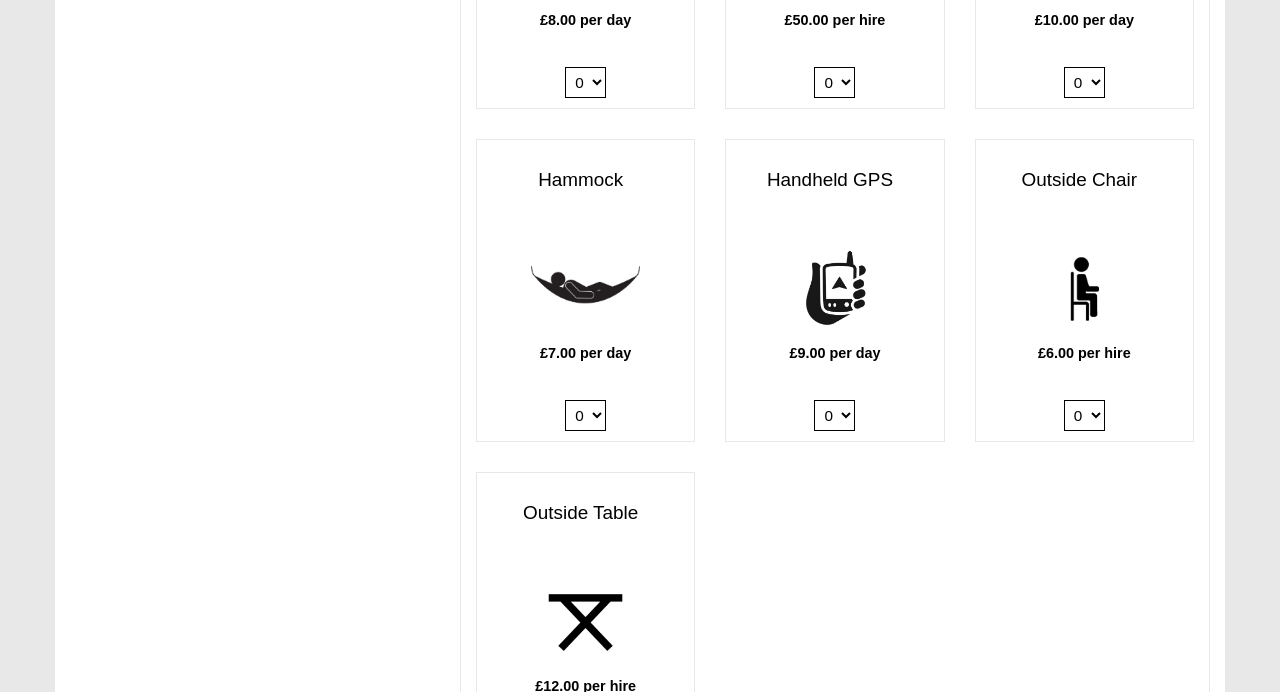 scroll, scrollTop: 2662, scrollLeft: 0, axis: vertical 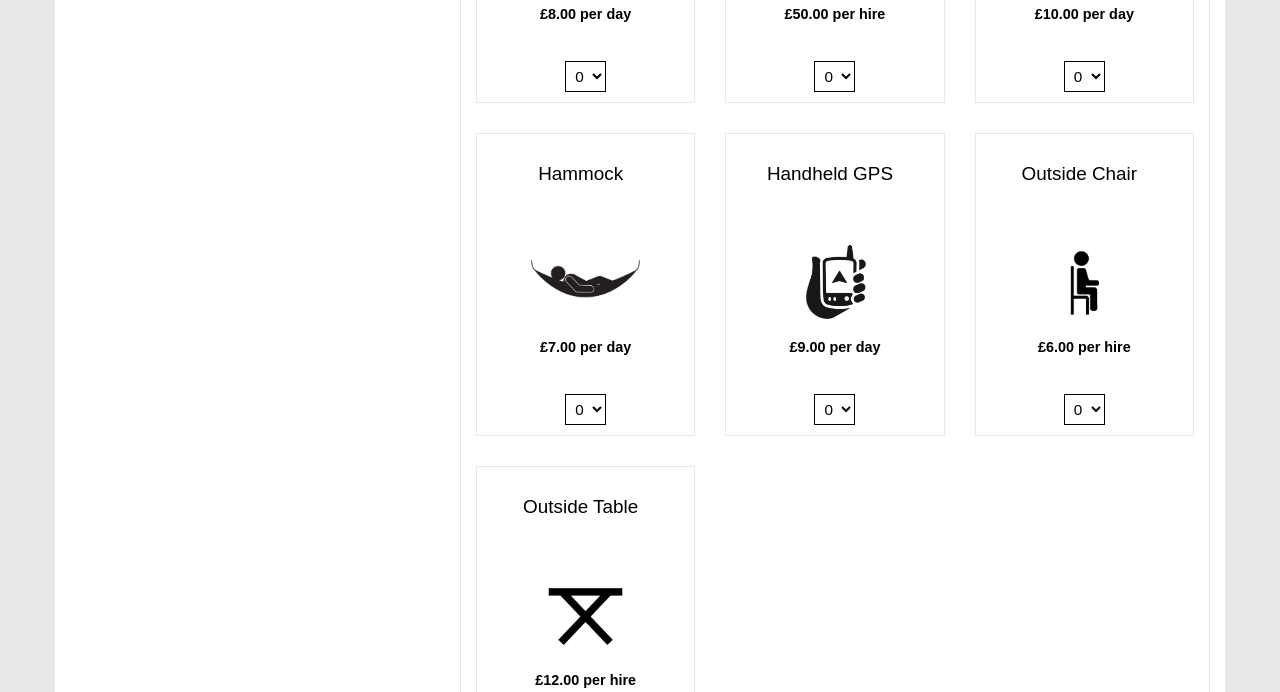 click on "0
1
2
3
4
5
6" at bounding box center (1084, 409) 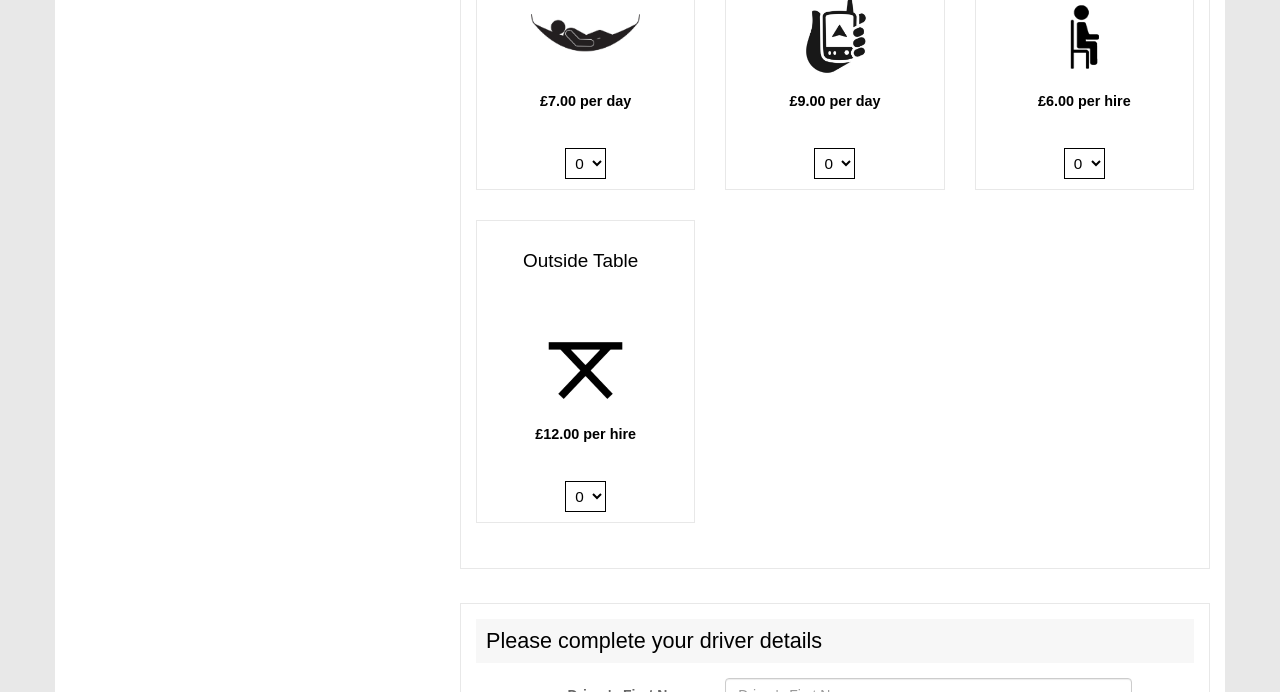 scroll, scrollTop: 2950, scrollLeft: 0, axis: vertical 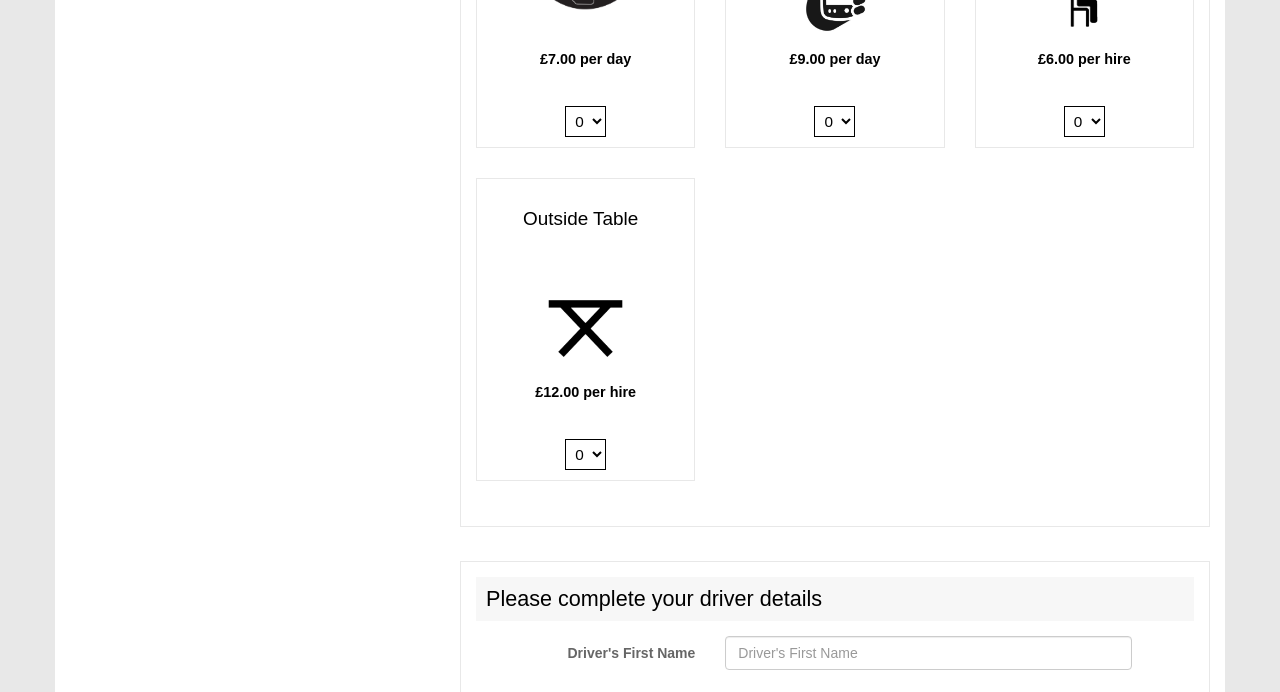 click on "0
1
2" at bounding box center (585, 454) 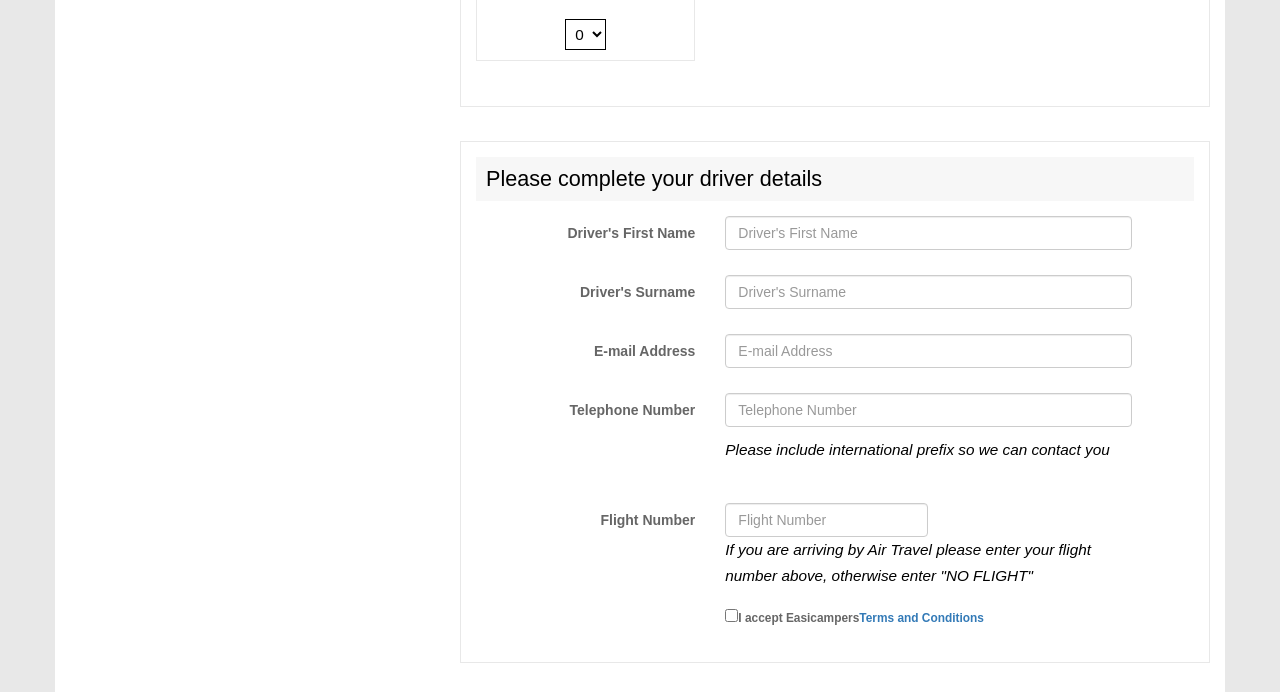 scroll, scrollTop: 3375, scrollLeft: 0, axis: vertical 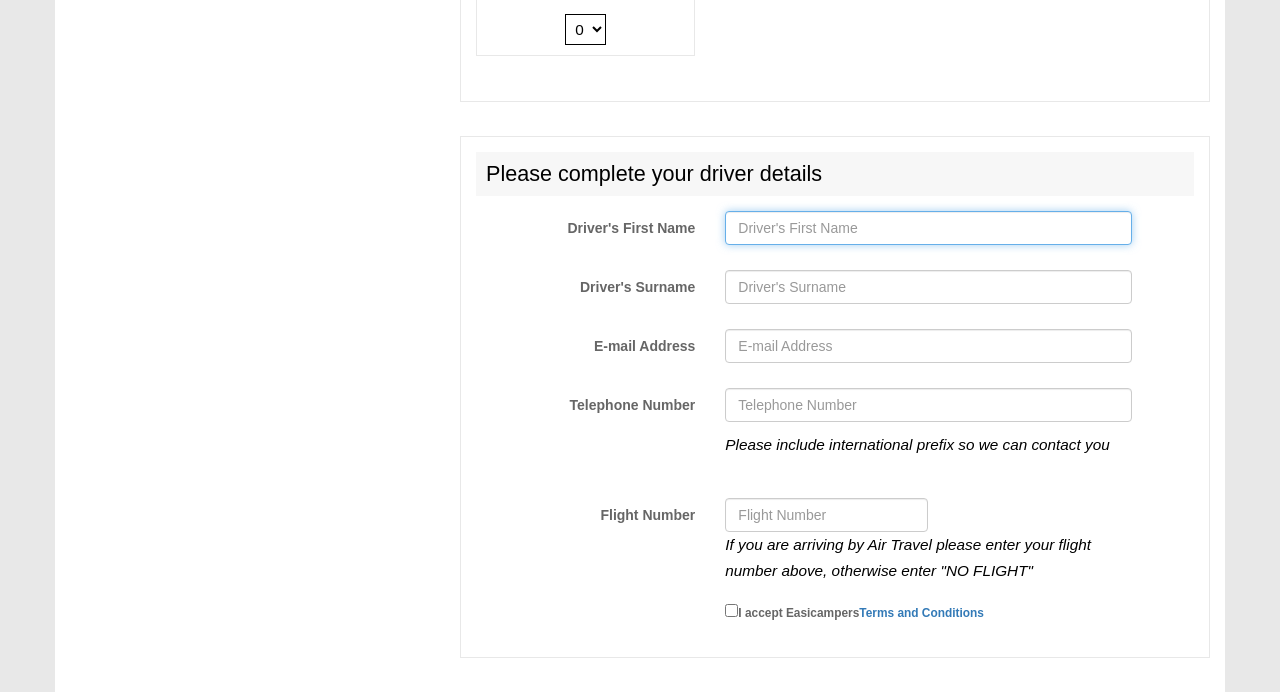 click on "Driver's First Name" at bounding box center [928, 228] 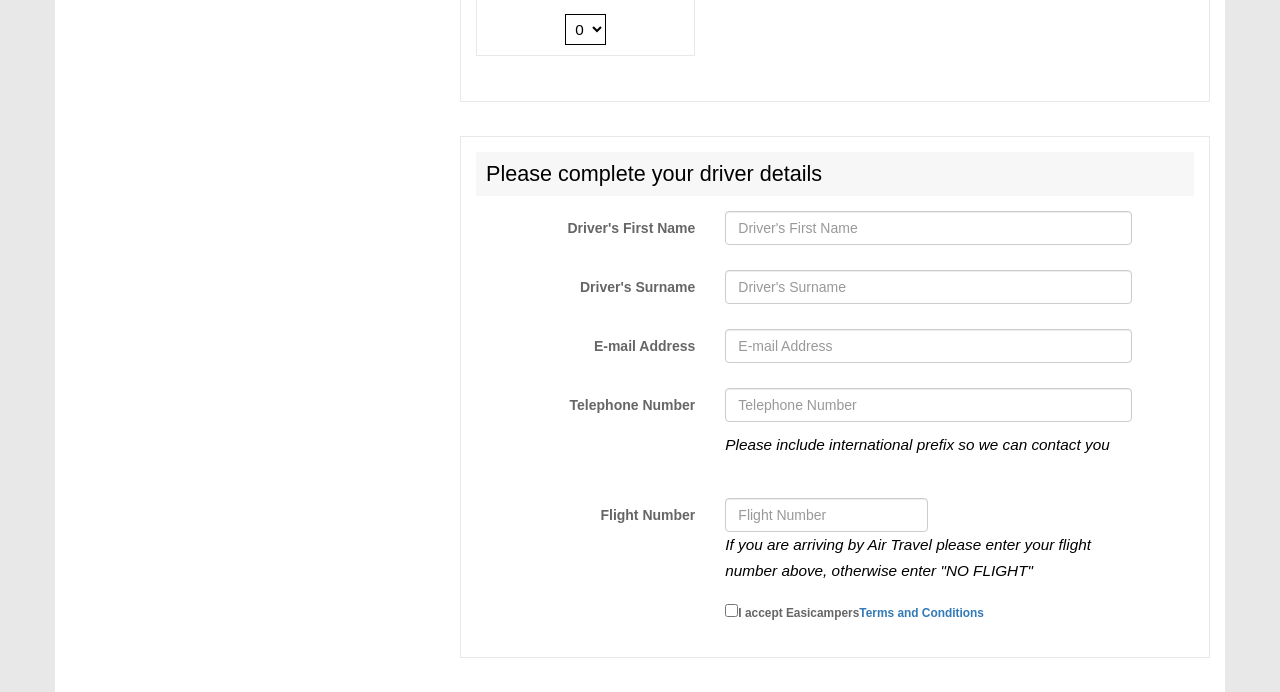 click on "Please complete your driver details" at bounding box center (835, 174) 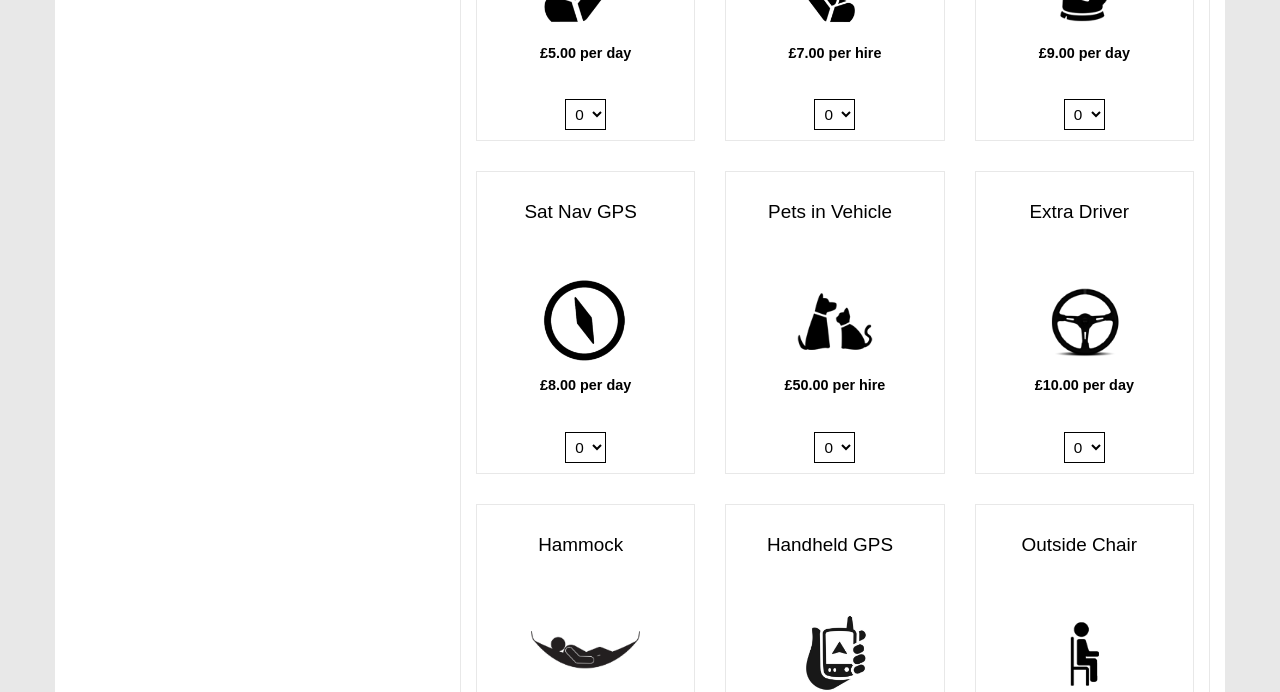 scroll, scrollTop: 2280, scrollLeft: 0, axis: vertical 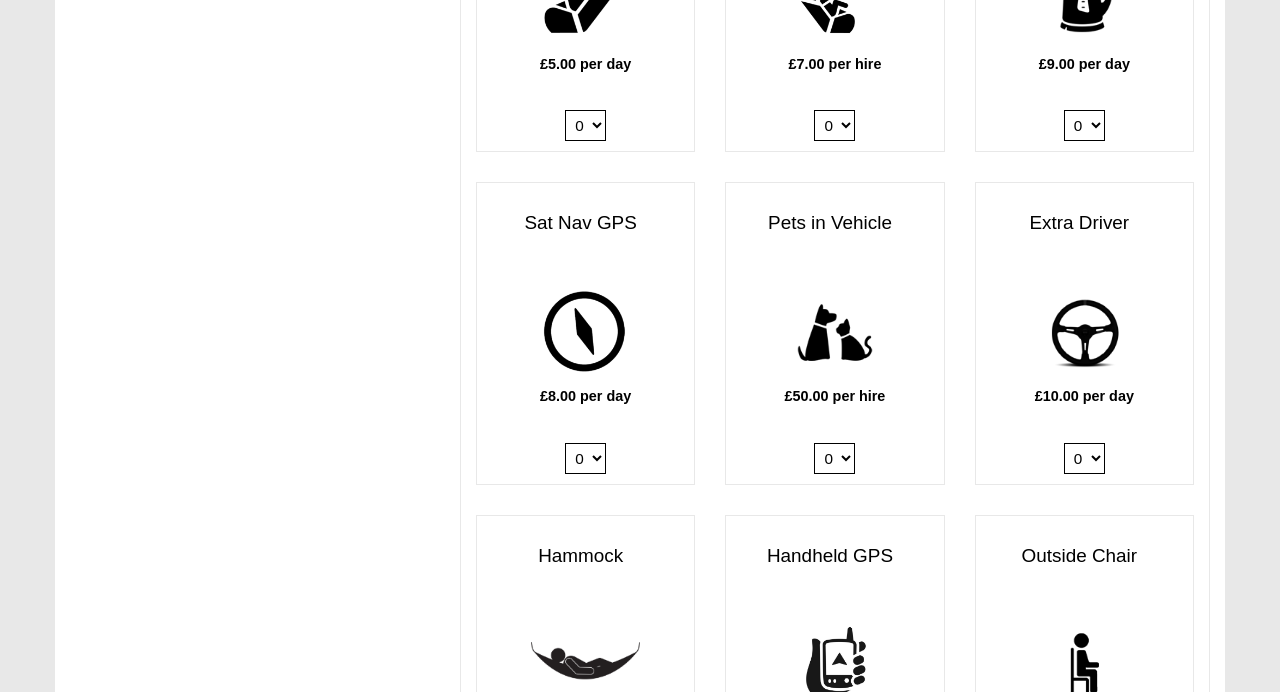 click on "0
1" at bounding box center (1084, 458) 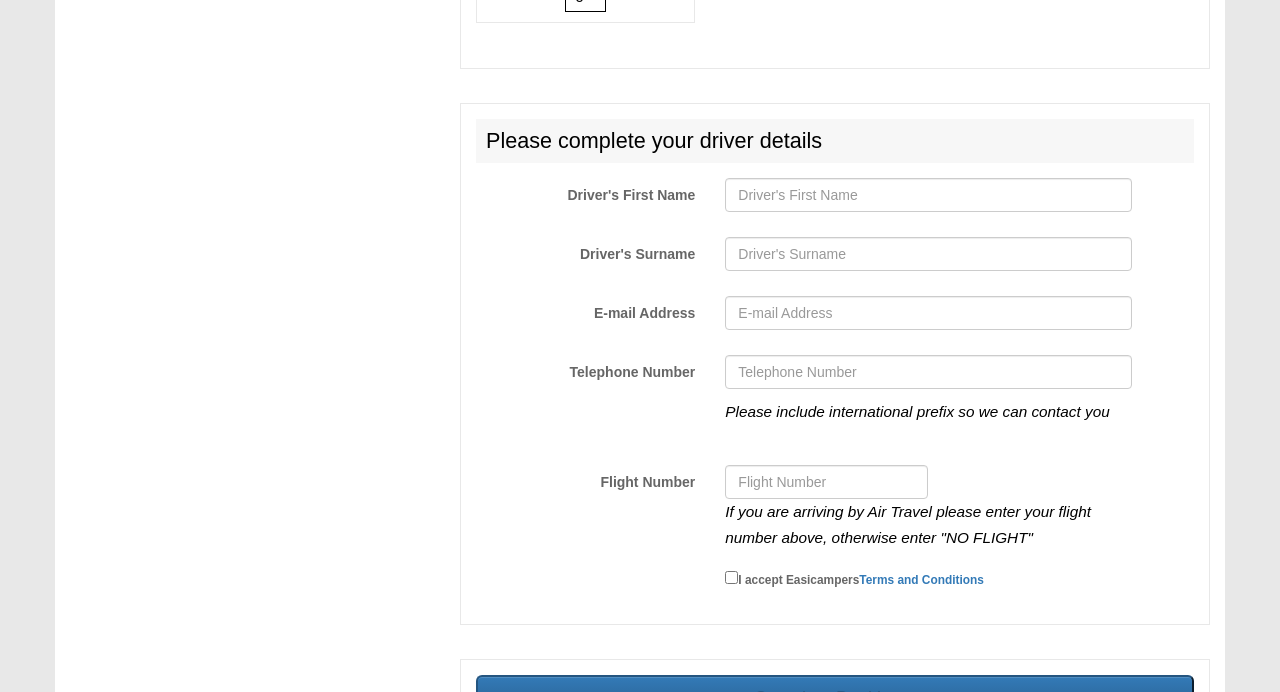 scroll, scrollTop: 3445, scrollLeft: 0, axis: vertical 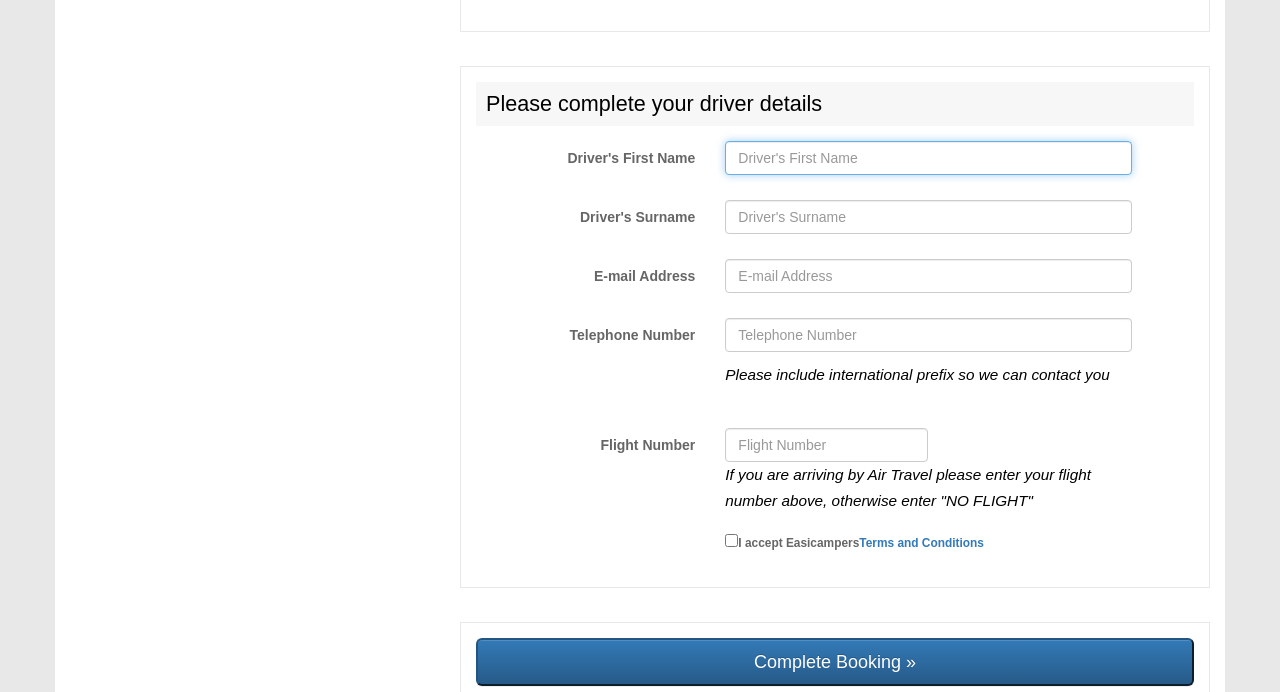click on "Driver's First Name" at bounding box center (928, 158) 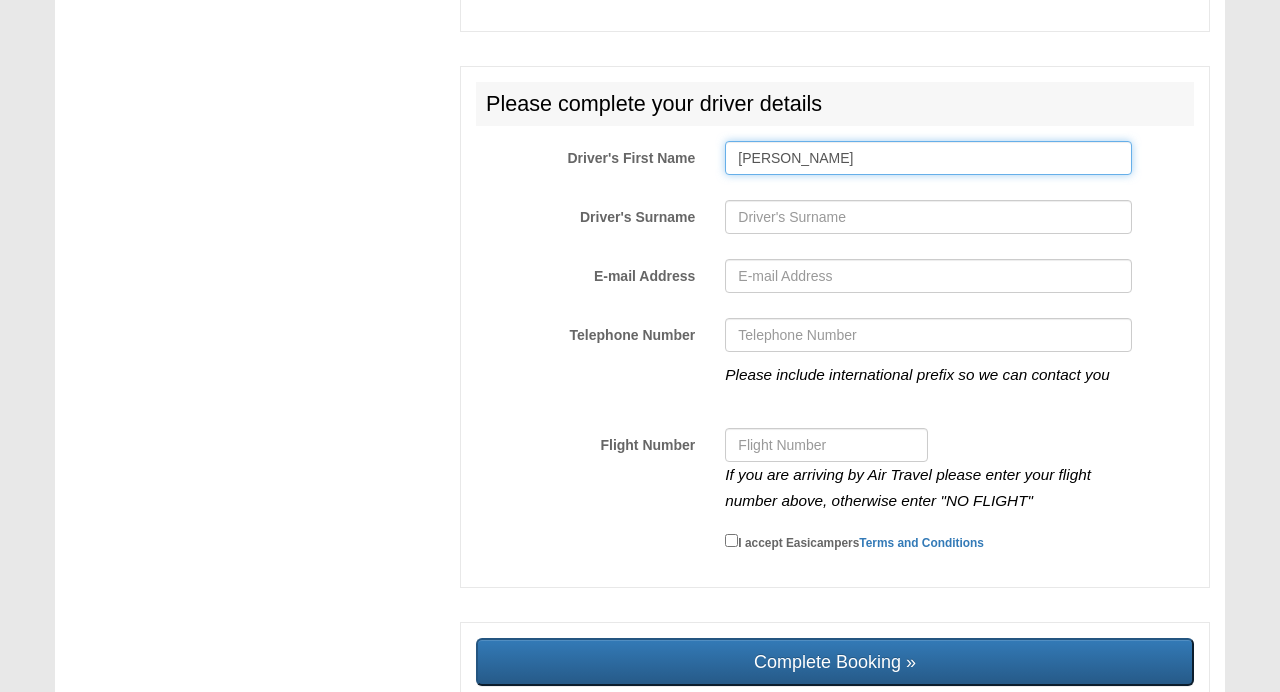 type on "Forrest" 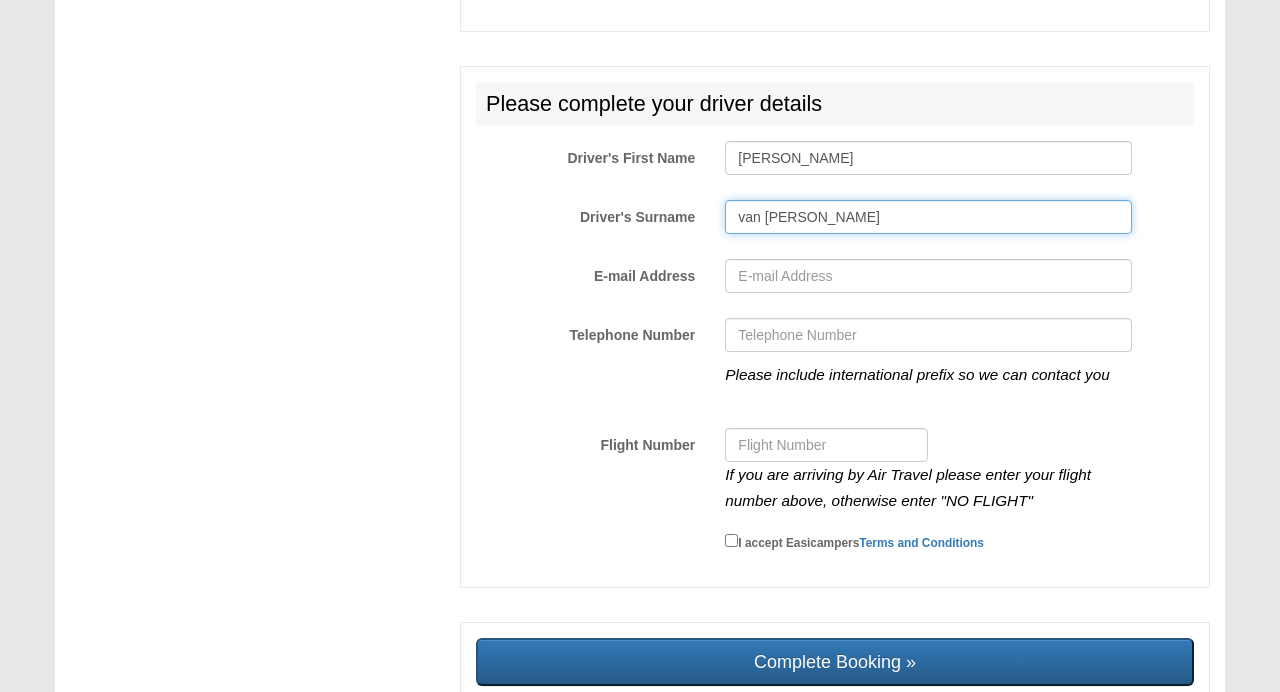 type on "van Uchelen" 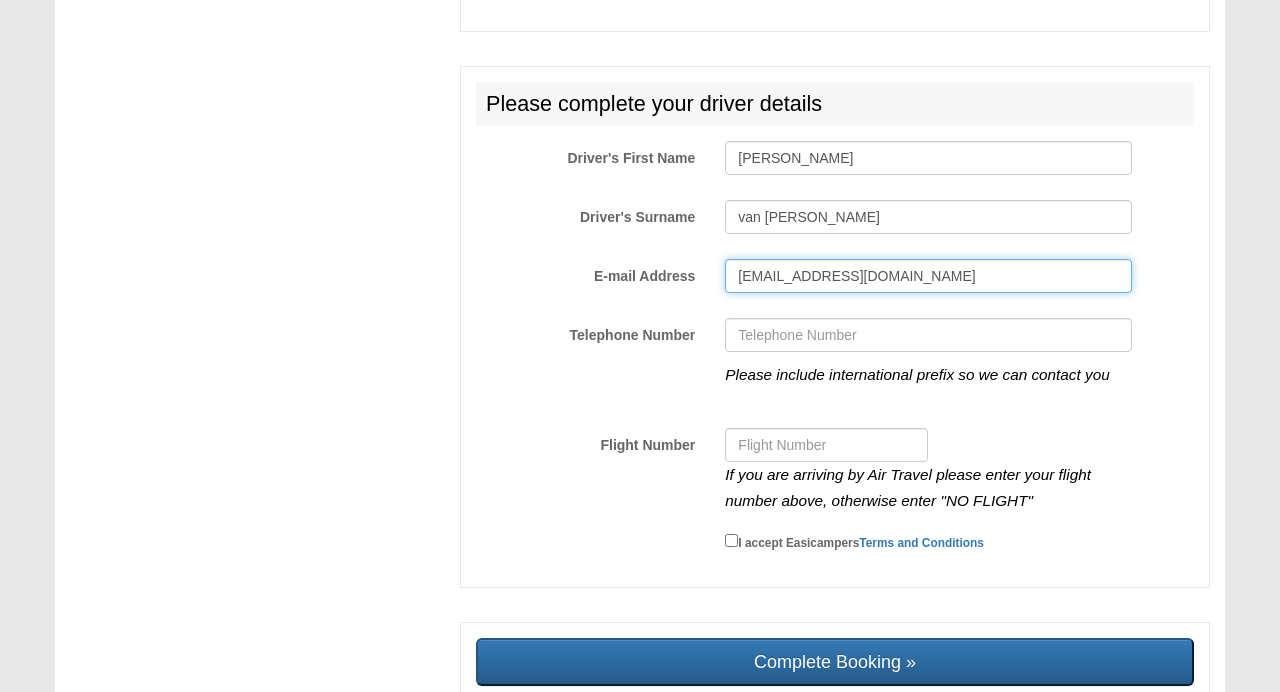 type on "forrestvu@gmail.com" 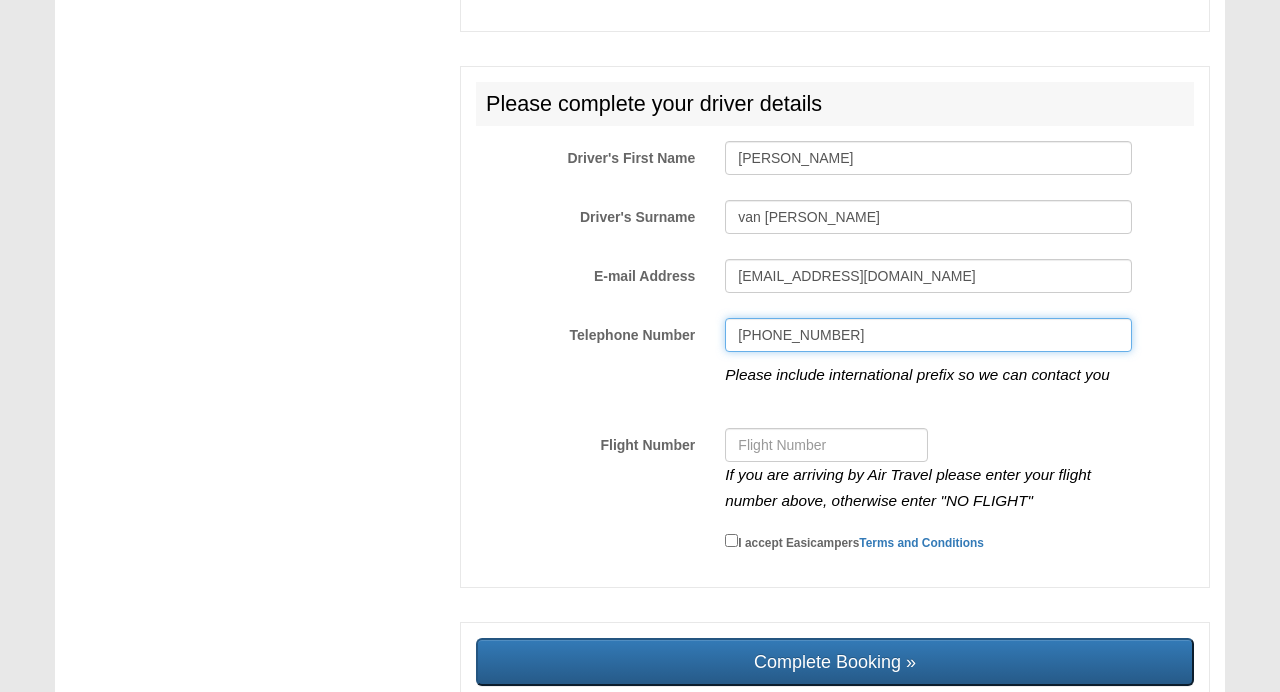 type on "+41793771015" 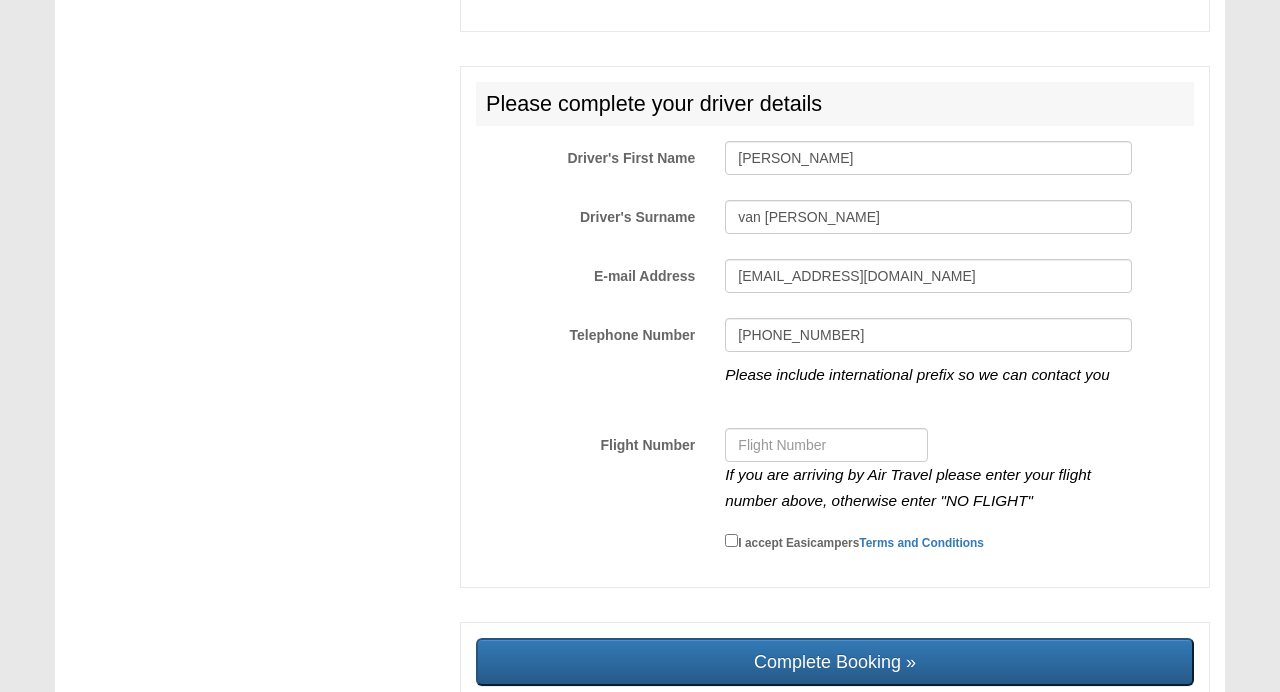 click on "+41793771015
Please include international prefix so we can contact you" at bounding box center (928, 365) 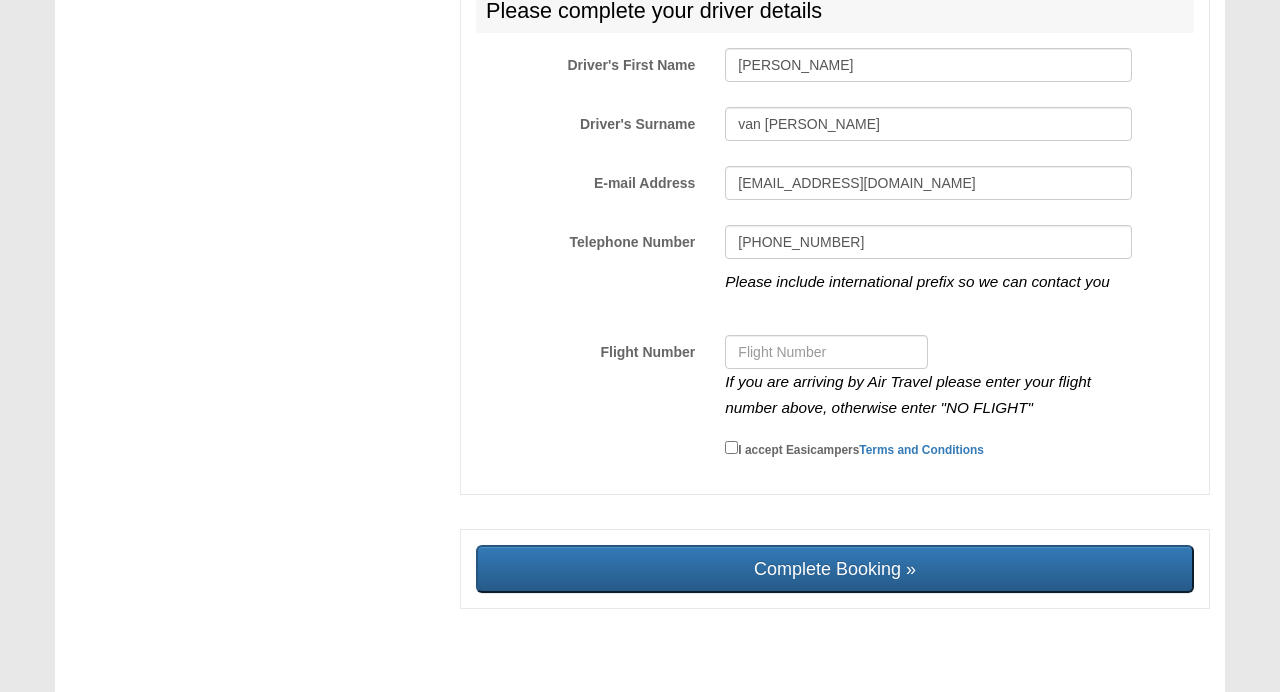 scroll, scrollTop: 3554, scrollLeft: 0, axis: vertical 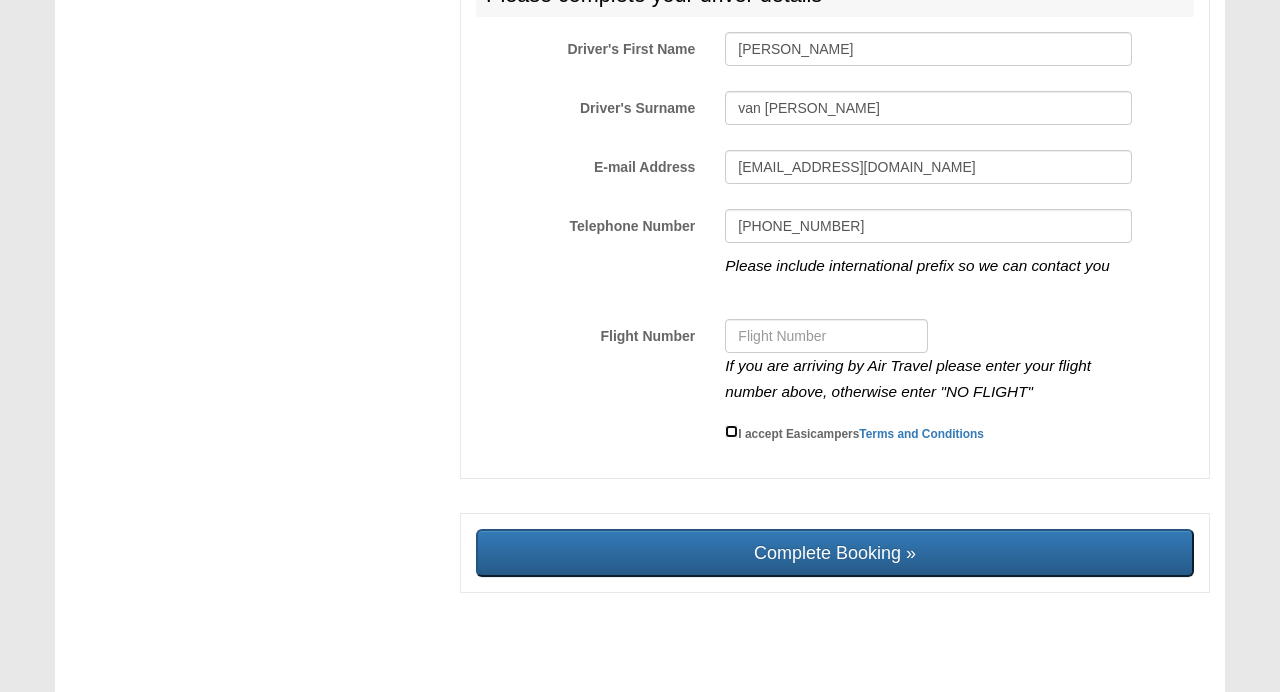 click on "I accept Easicampers  Terms and Conditions" at bounding box center [731, 431] 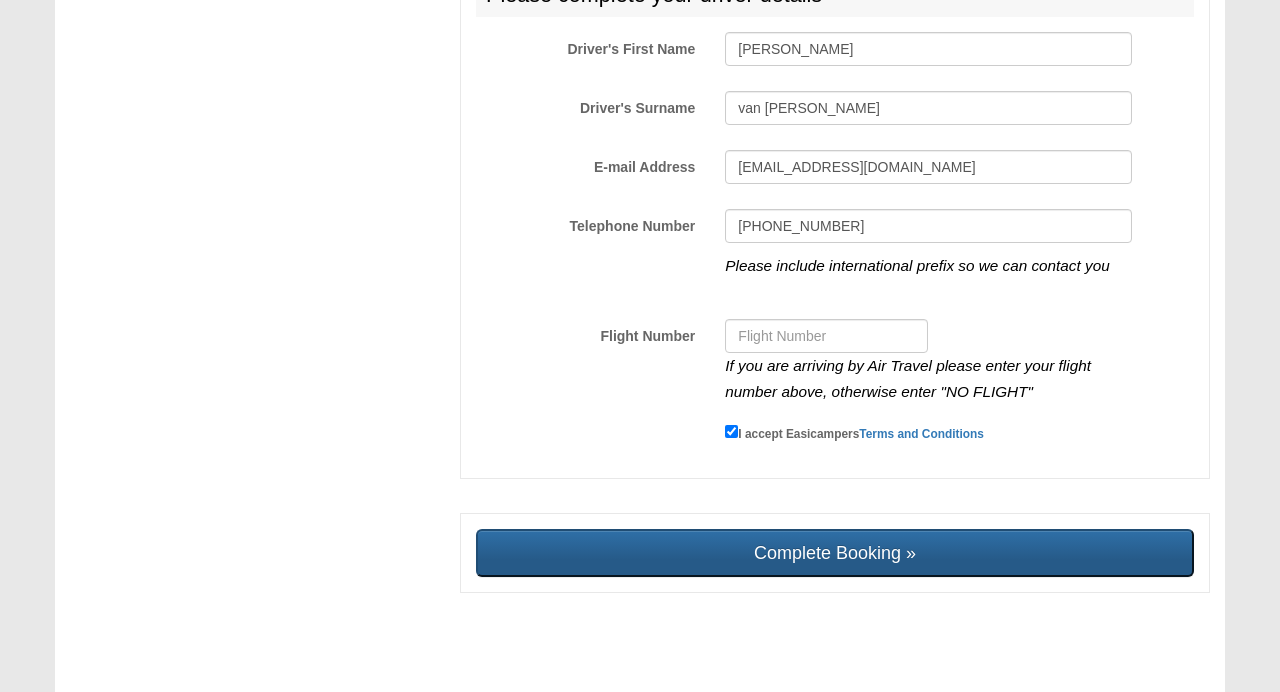click on "Complete Booking »" at bounding box center (835, 553) 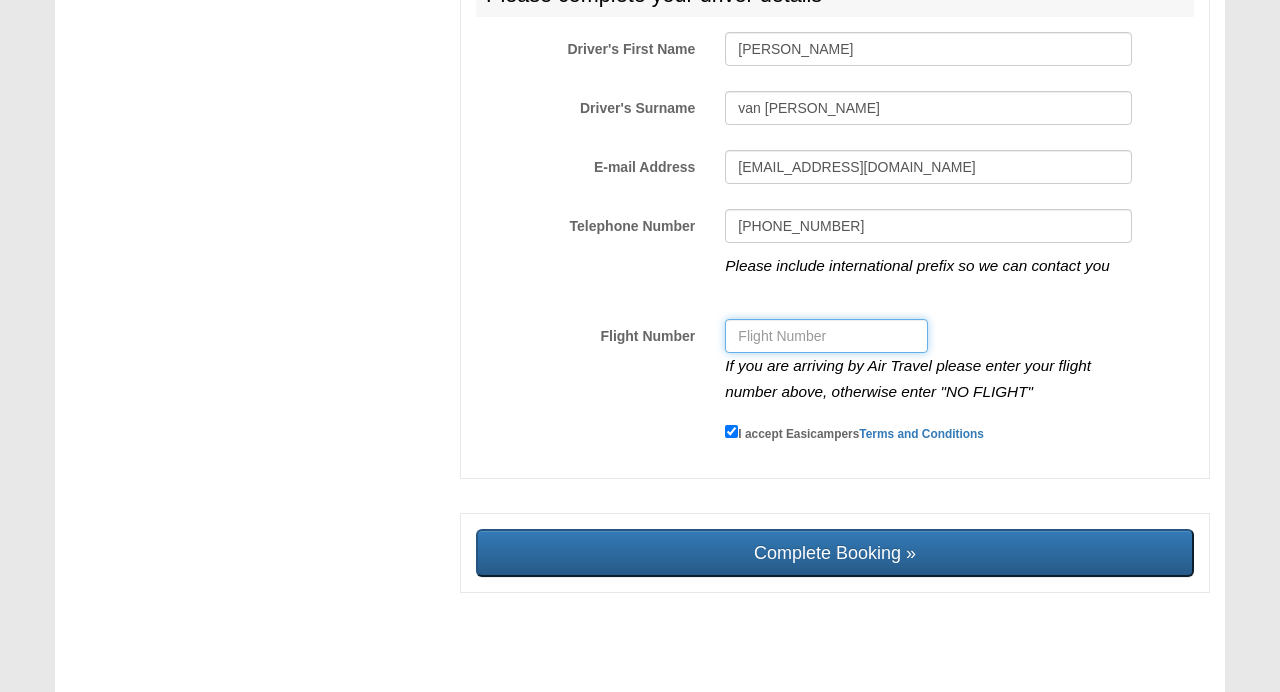 click on "Flight Number" at bounding box center [826, 336] 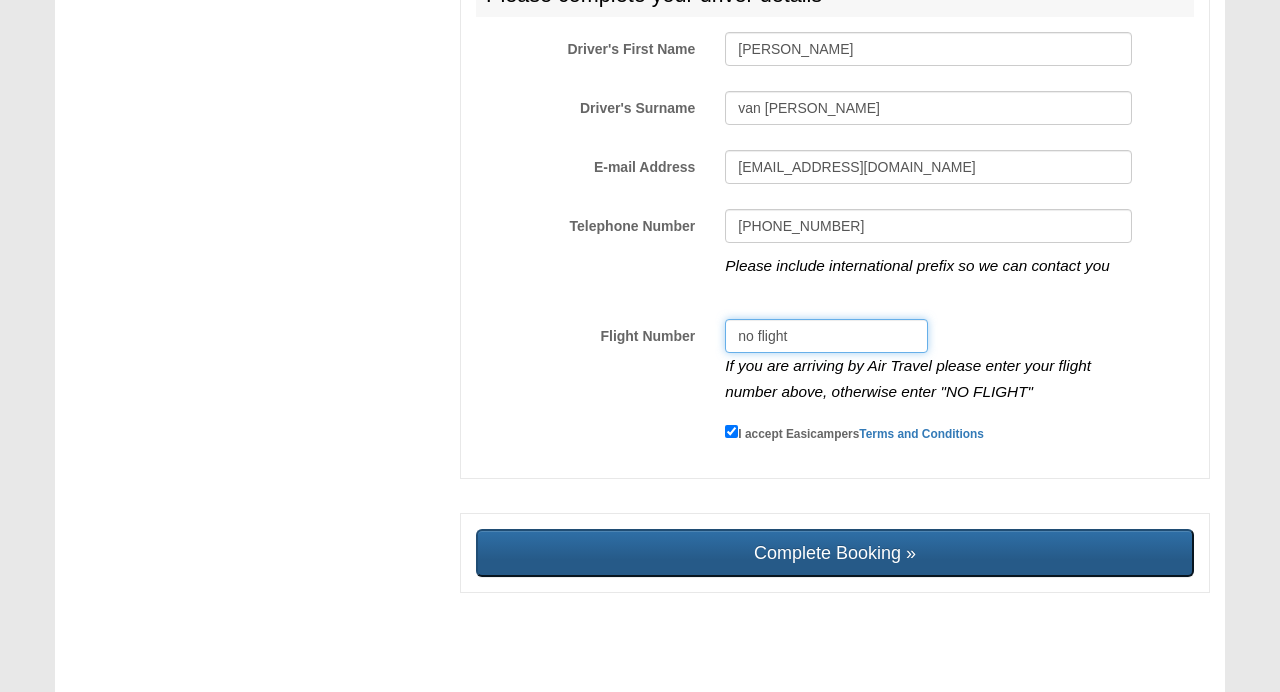type on "no flight" 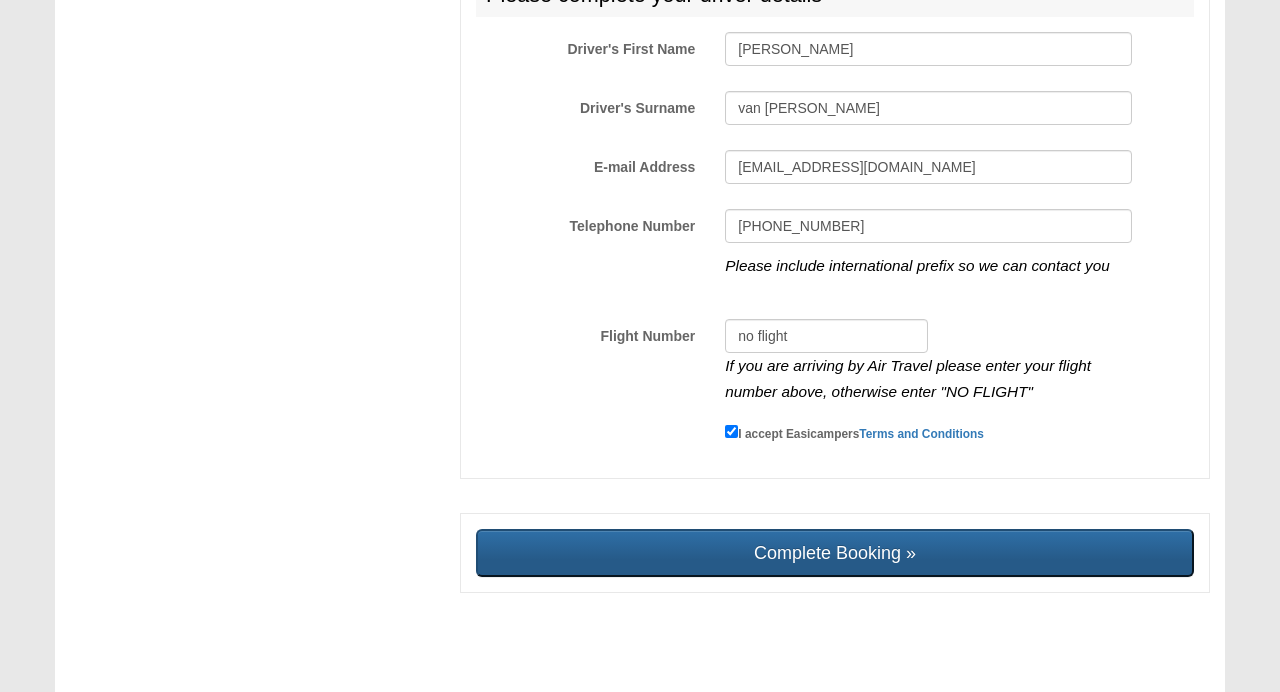click on "Complete Booking »" at bounding box center [835, 553] 